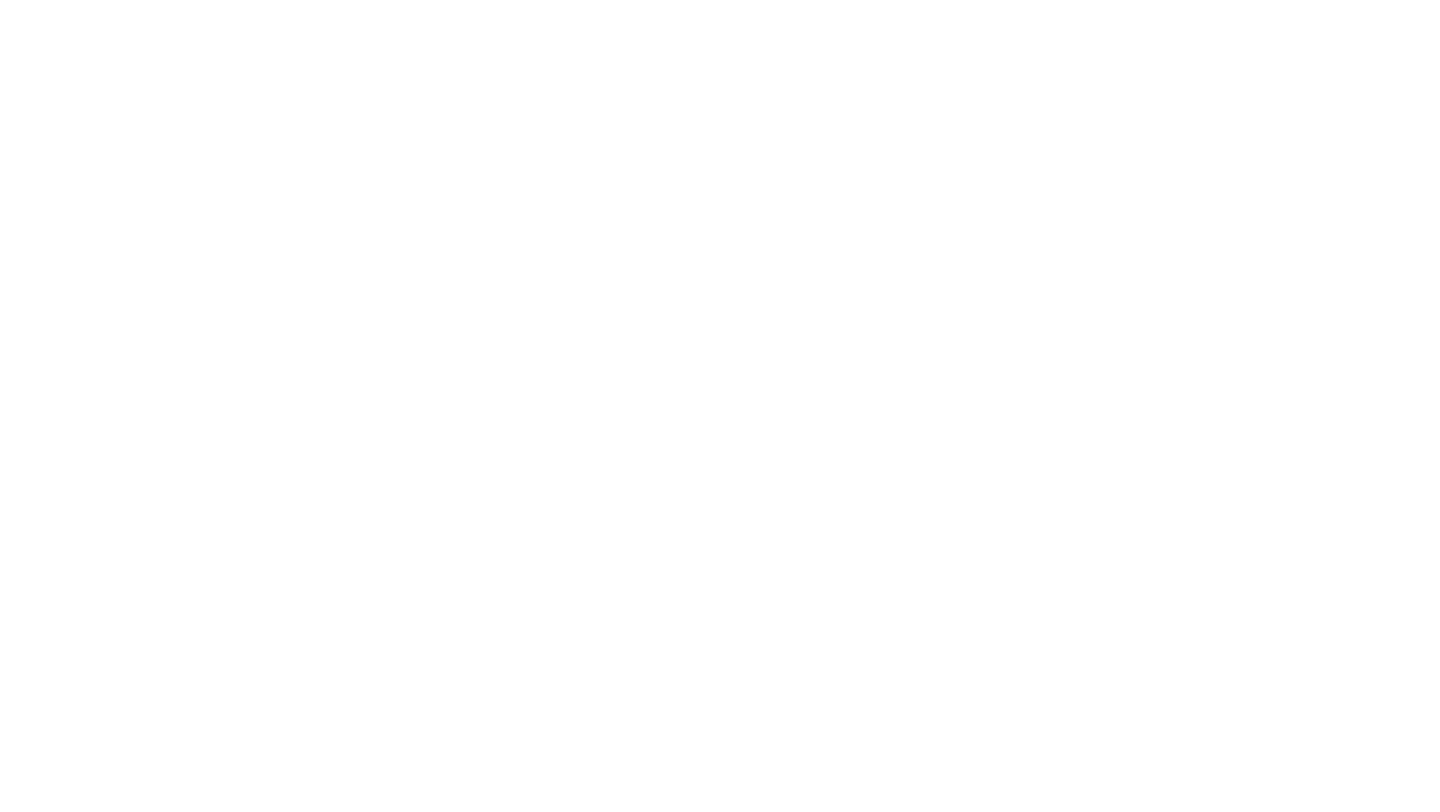 scroll, scrollTop: 0, scrollLeft: 0, axis: both 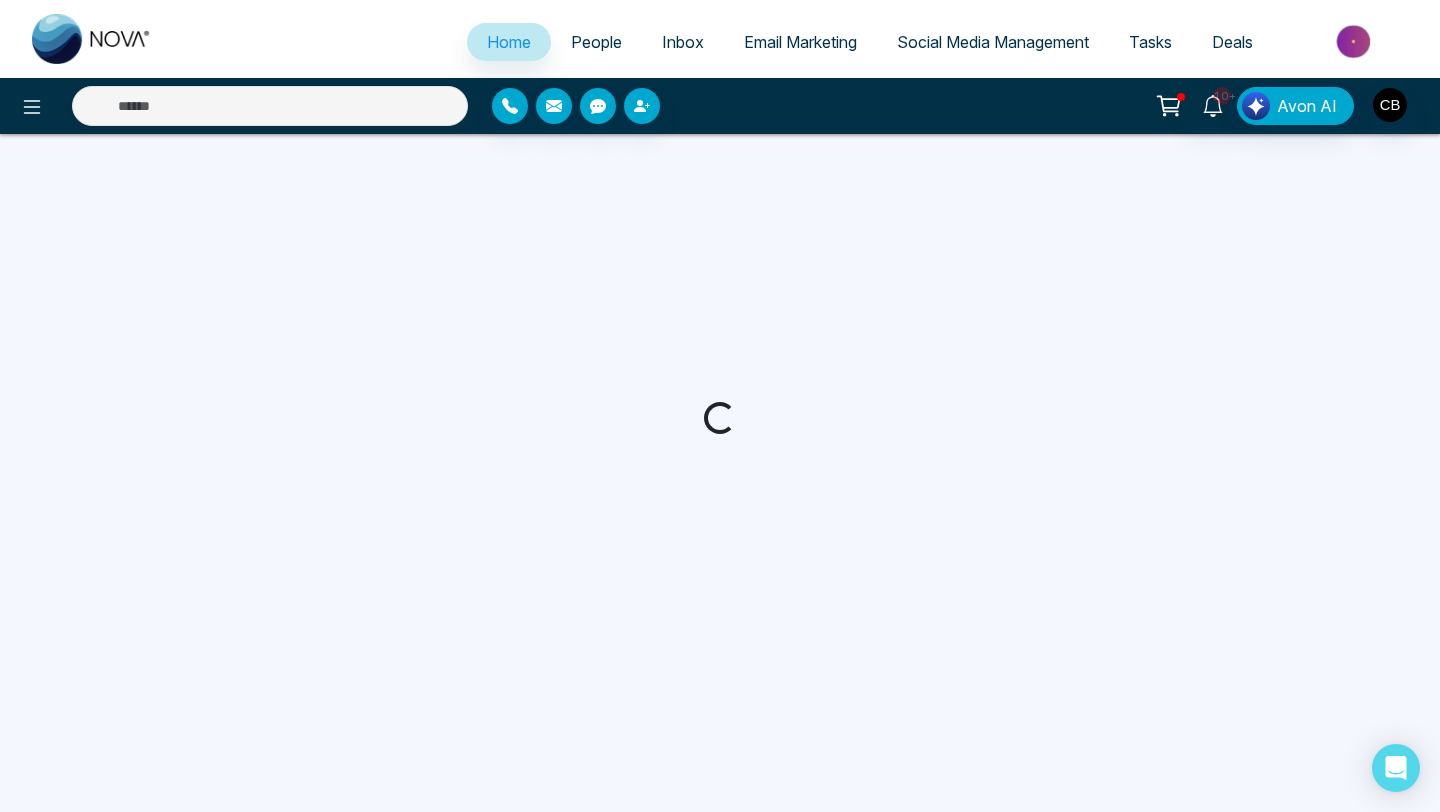 select on "*" 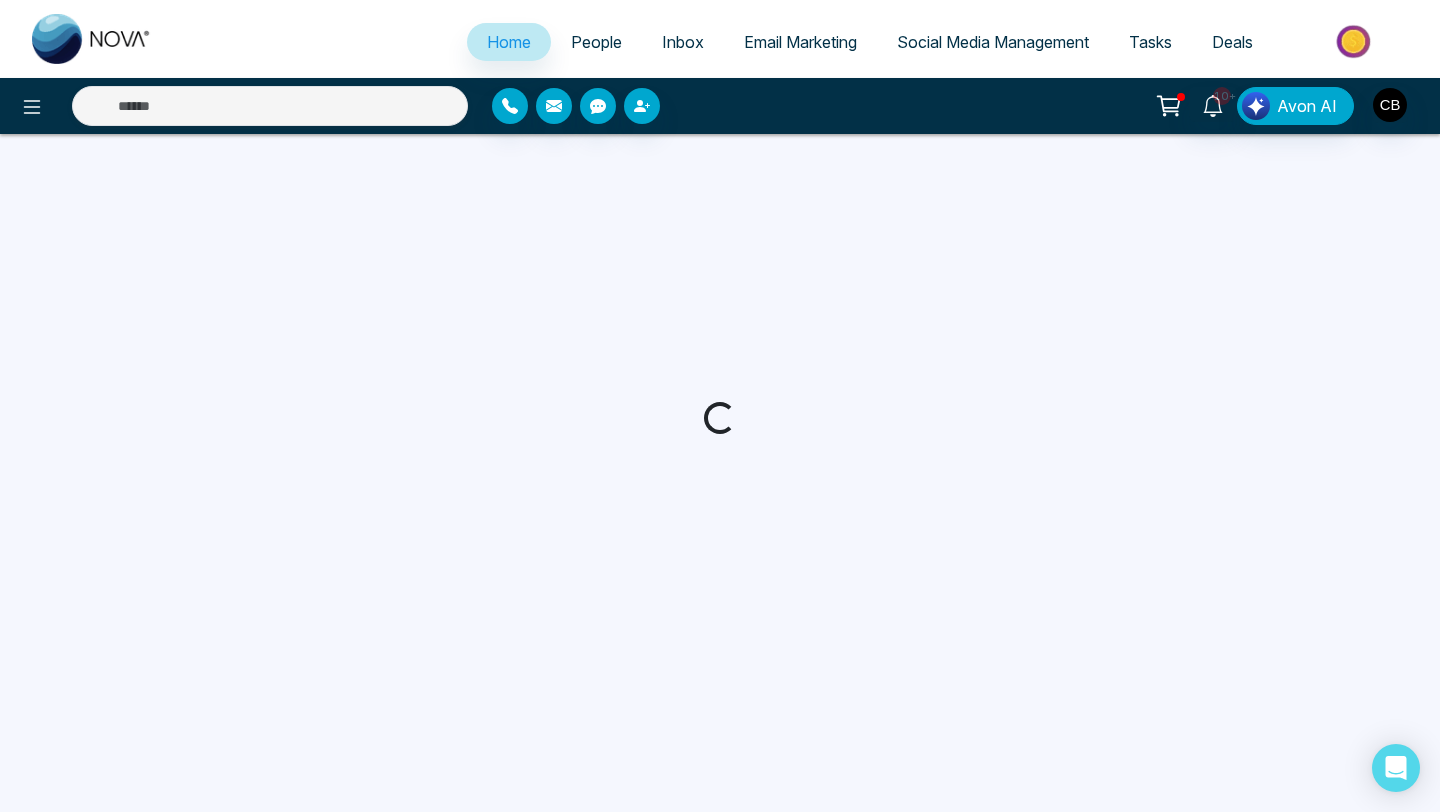 select on "*" 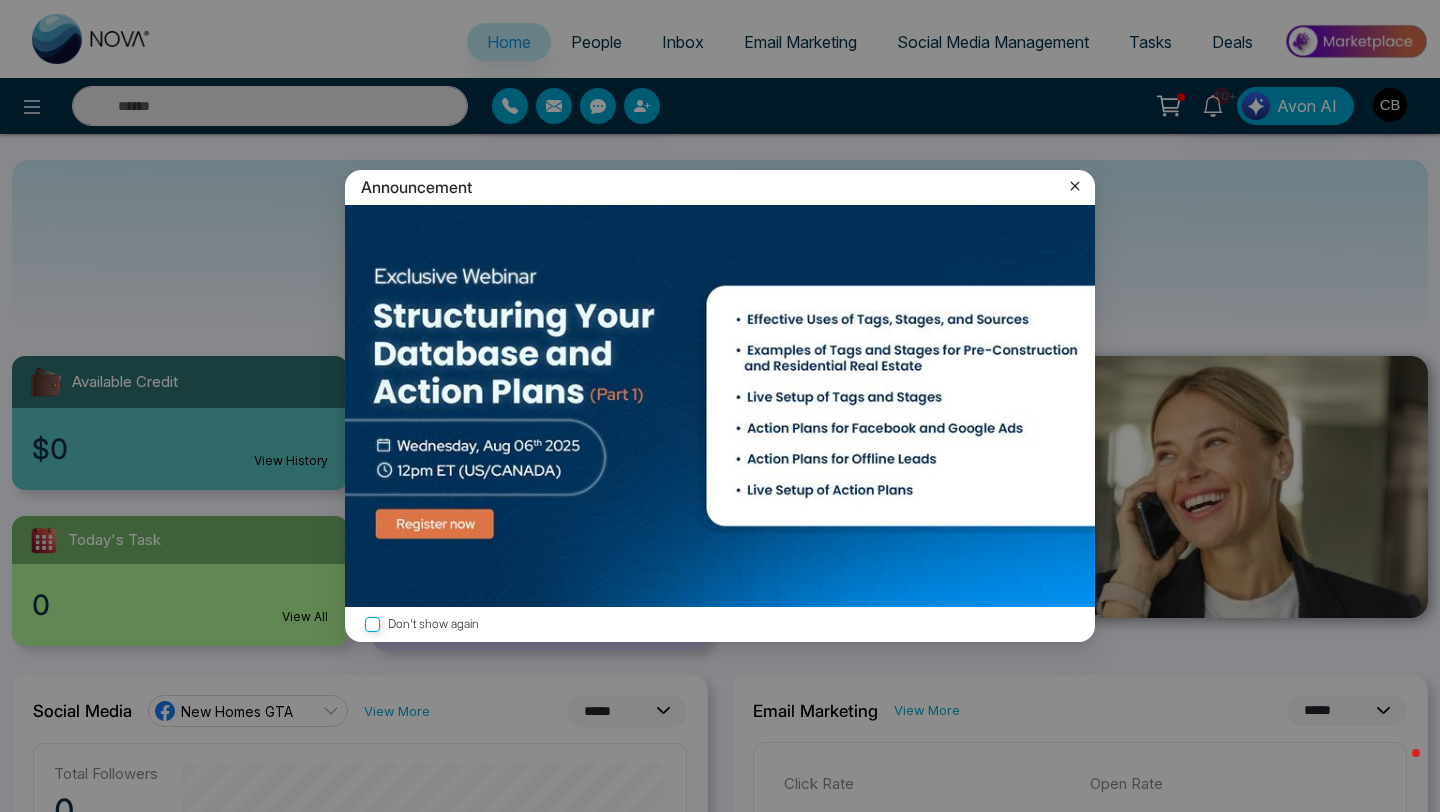 click 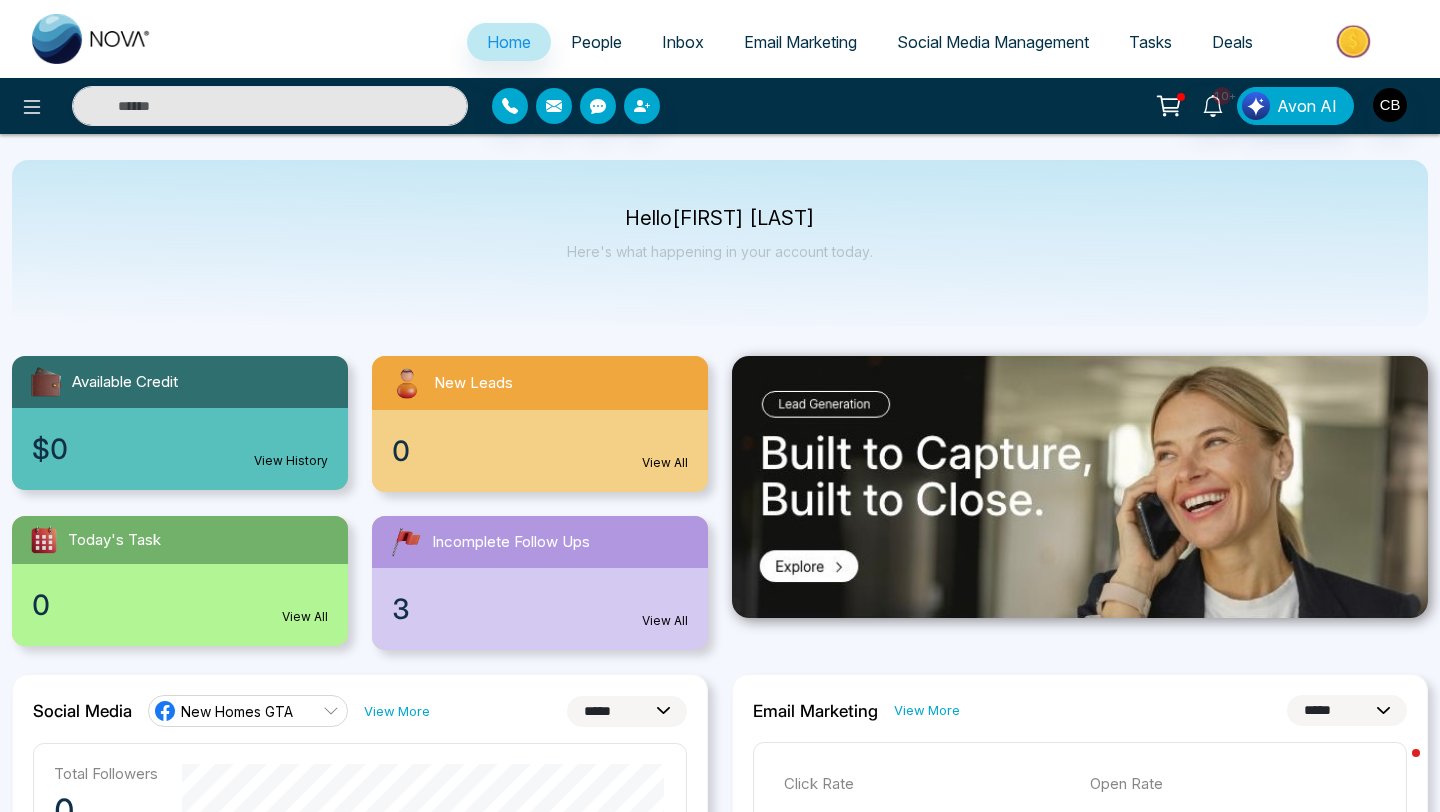 click on "View All" at bounding box center [665, 463] 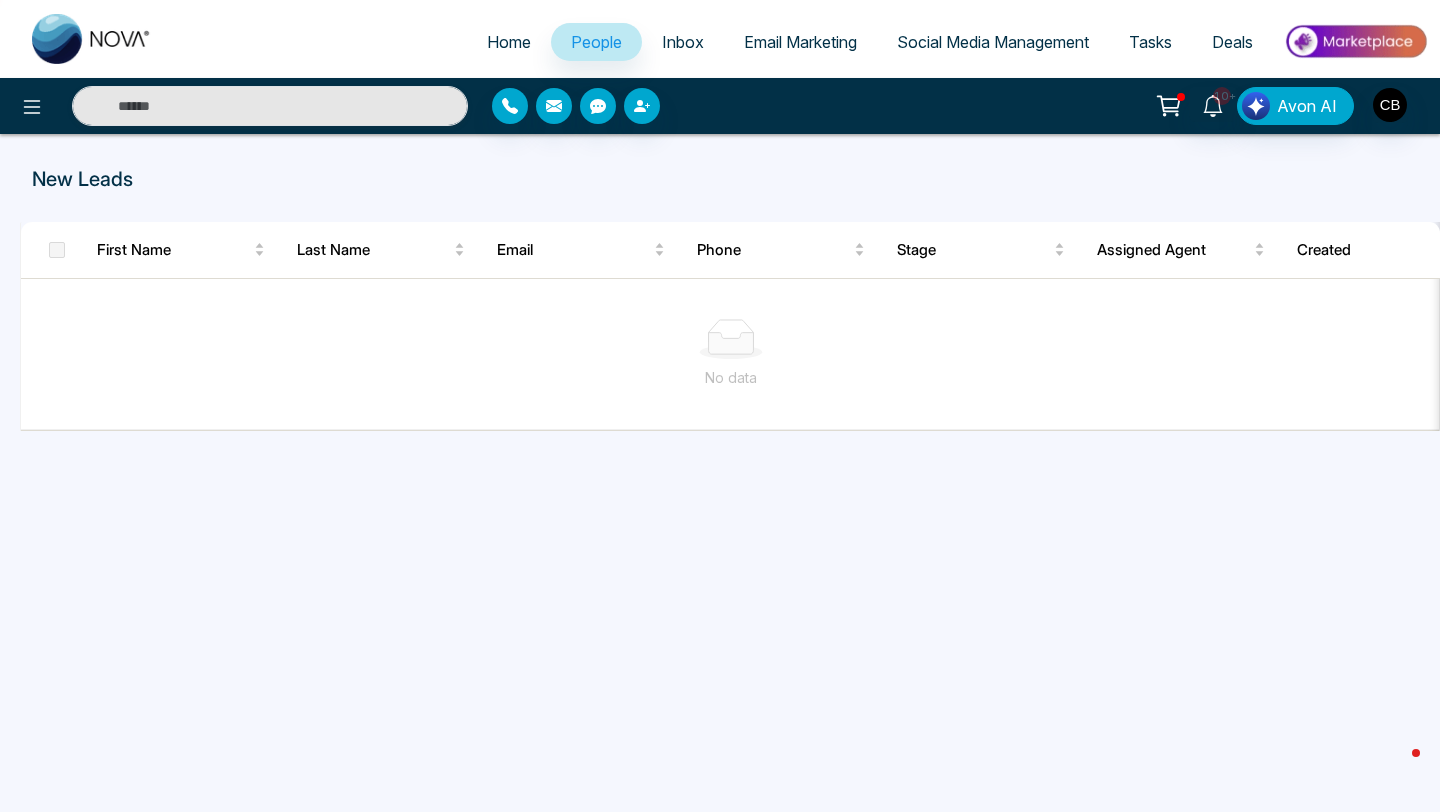 click on "Home" at bounding box center [509, 42] 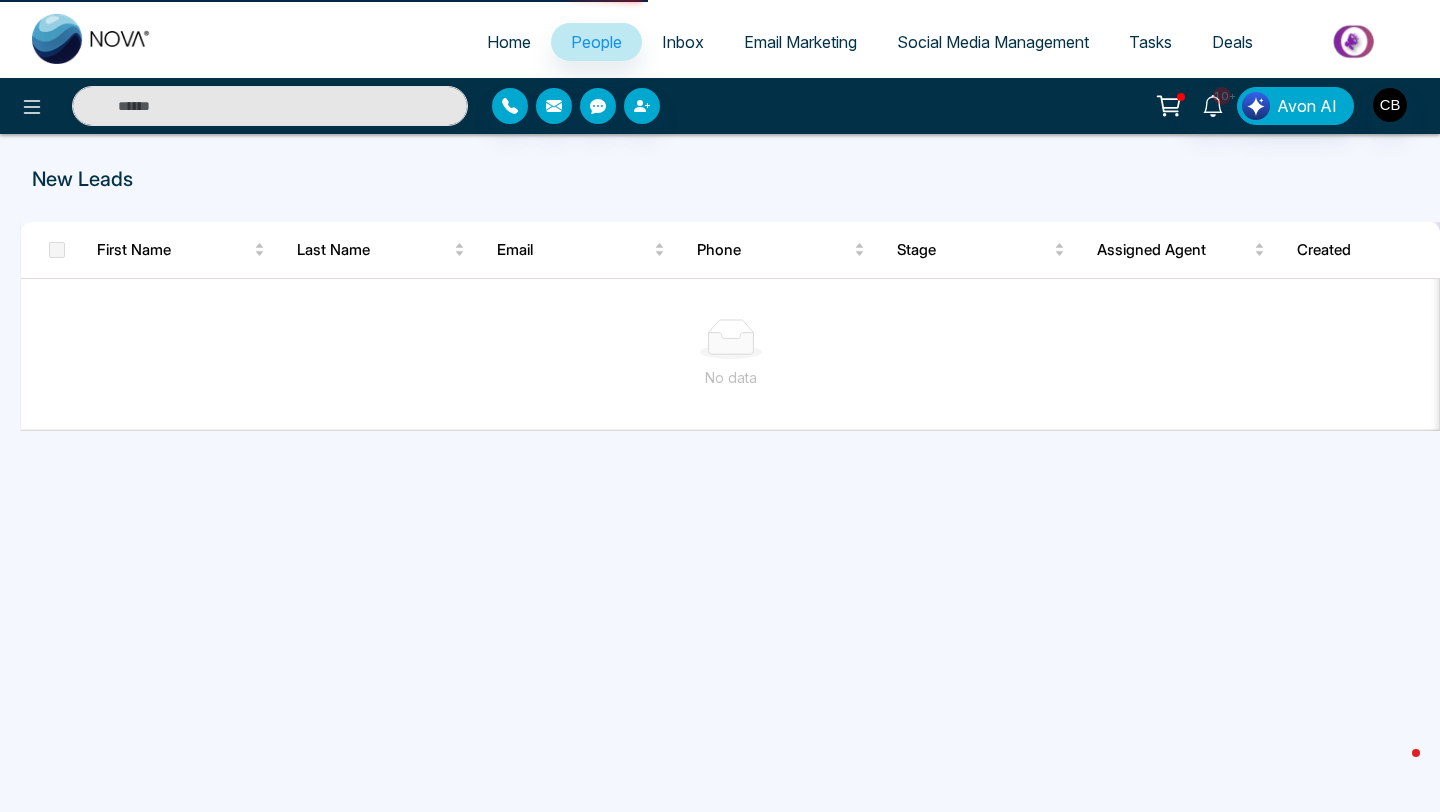 select on "*" 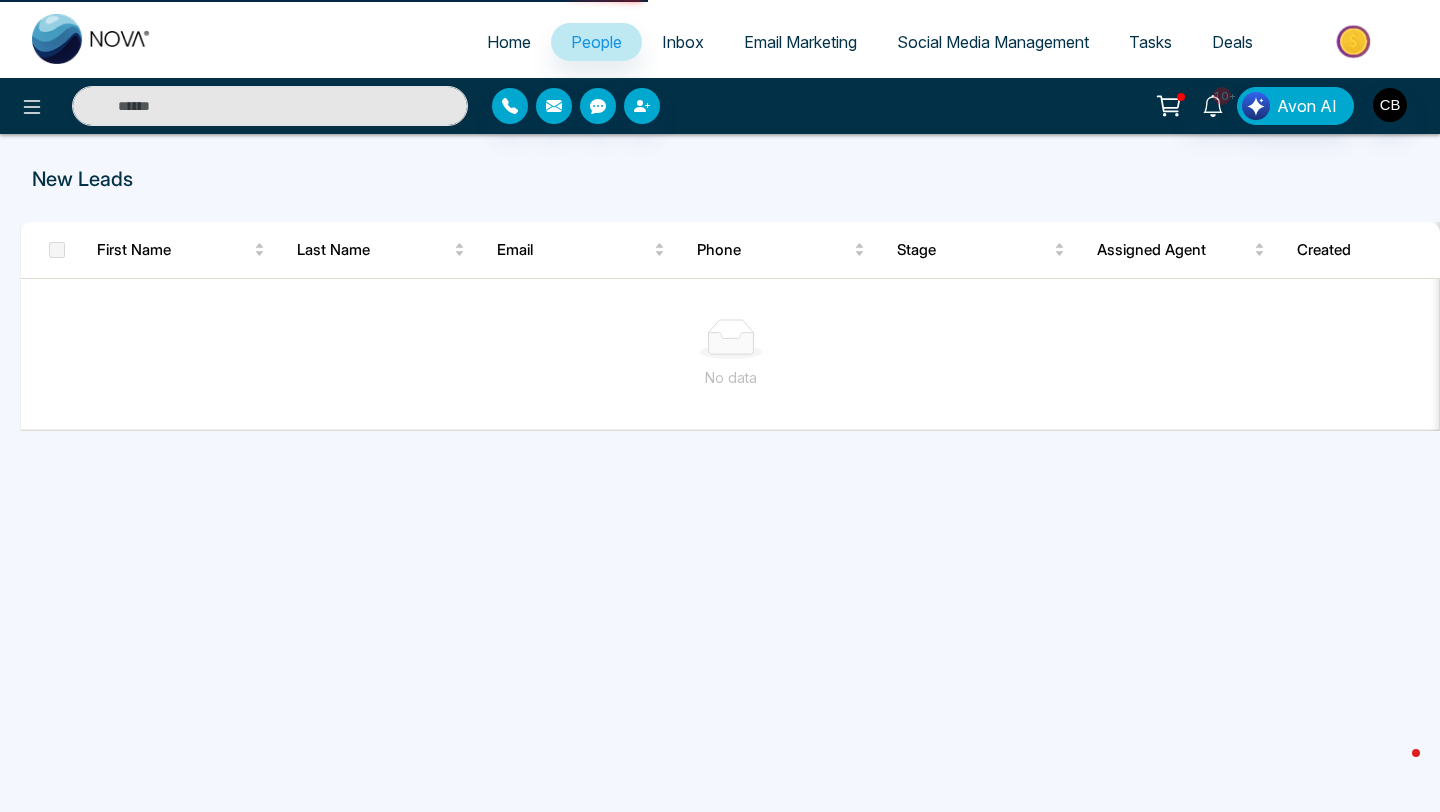 select on "*" 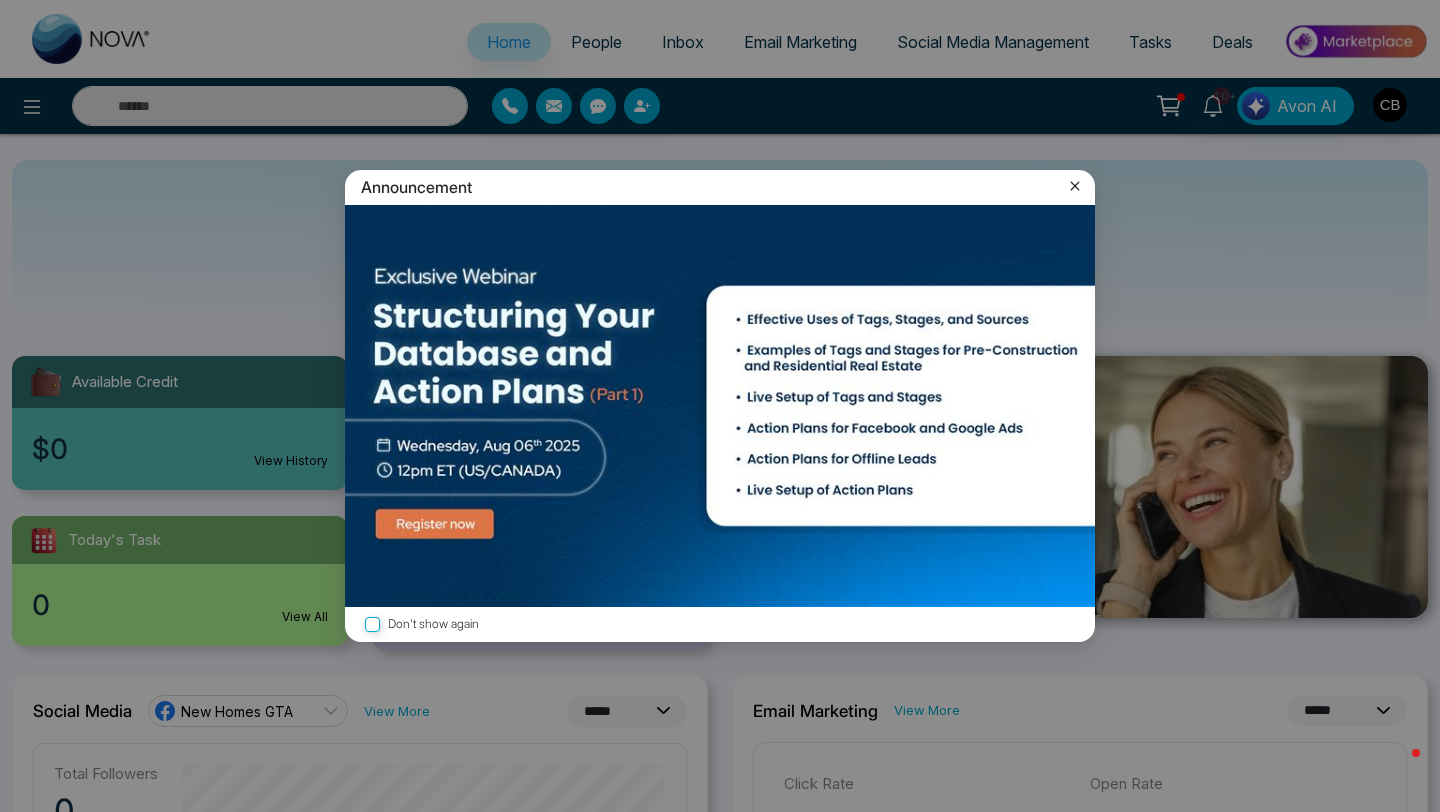 click 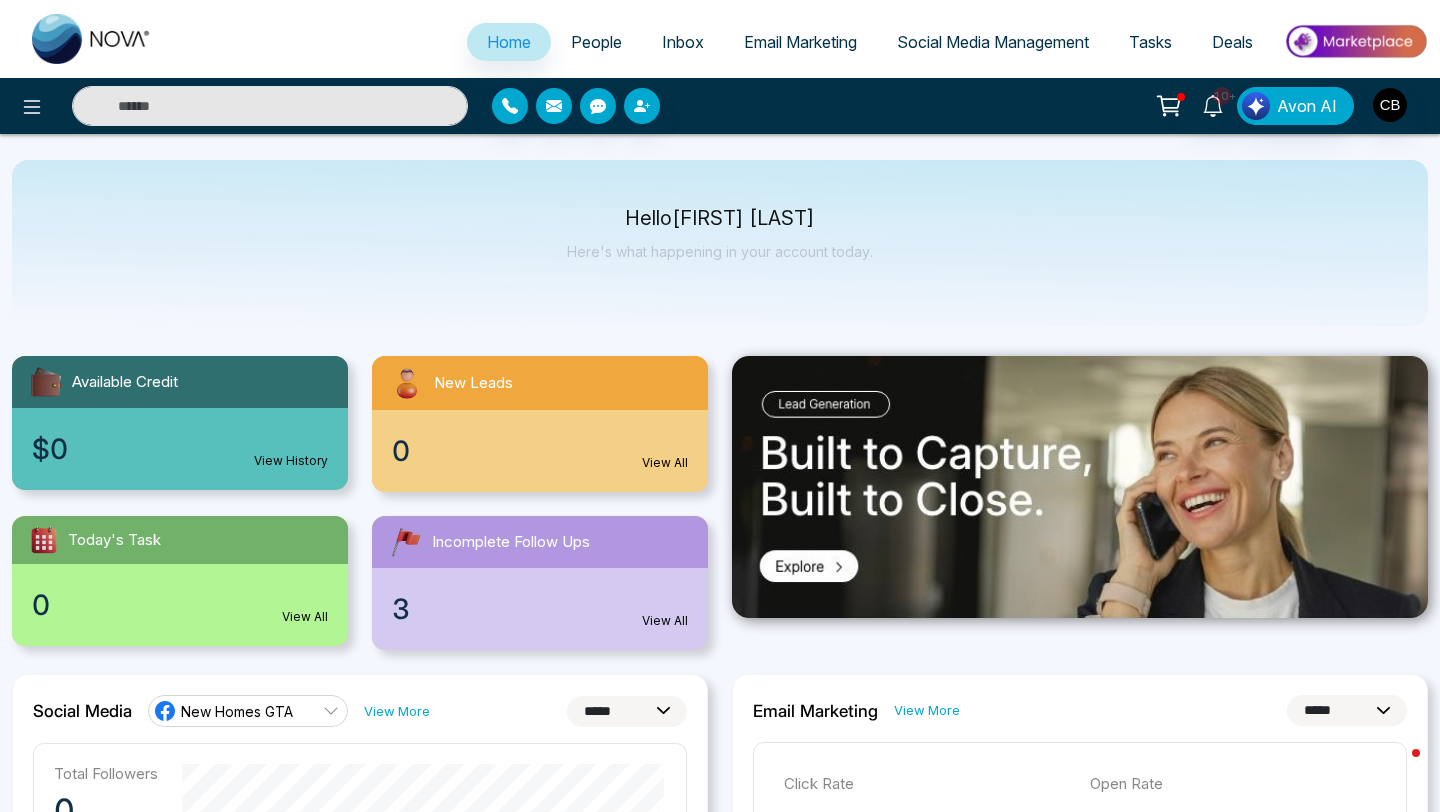 scroll, scrollTop: 28, scrollLeft: 0, axis: vertical 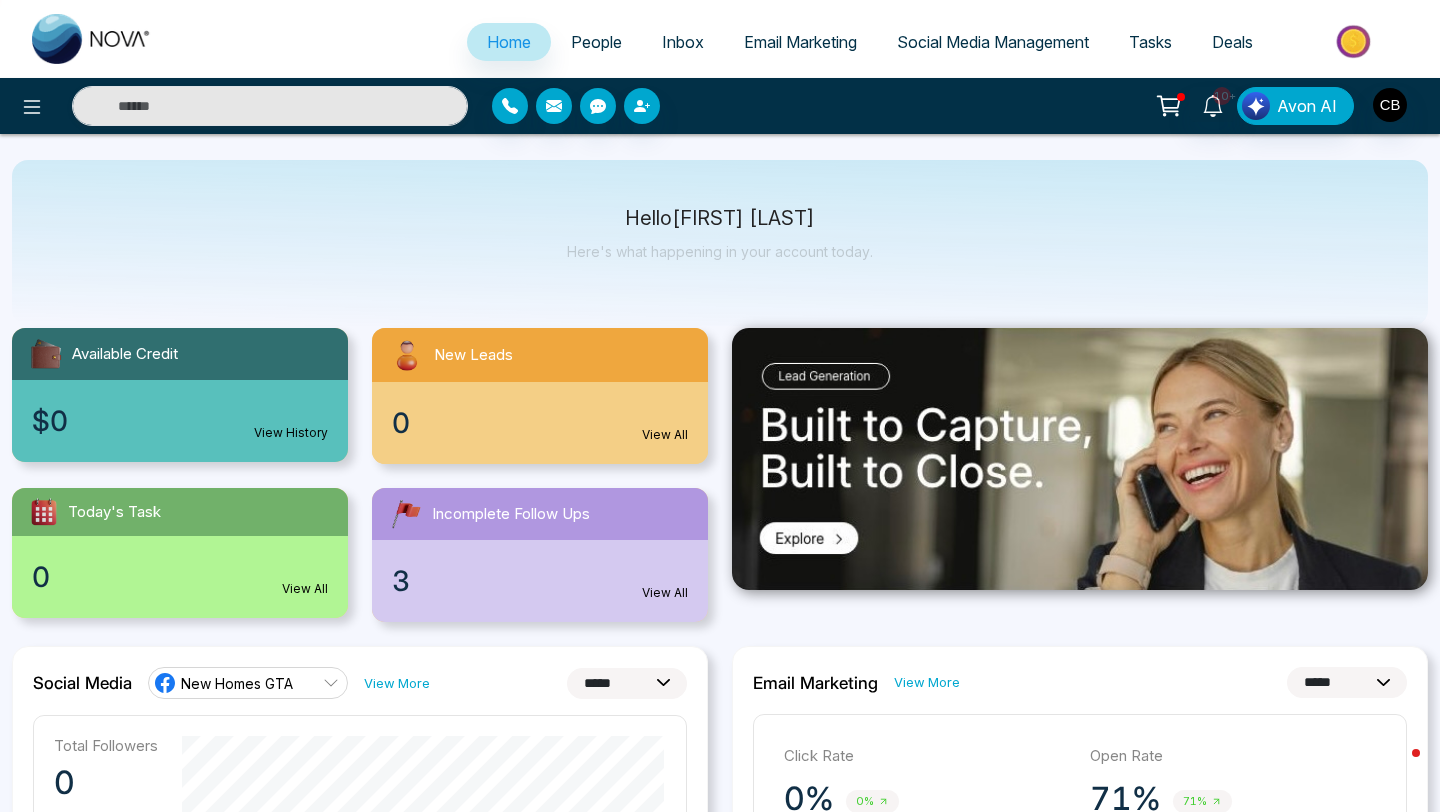 click on "View All" at bounding box center (665, 593) 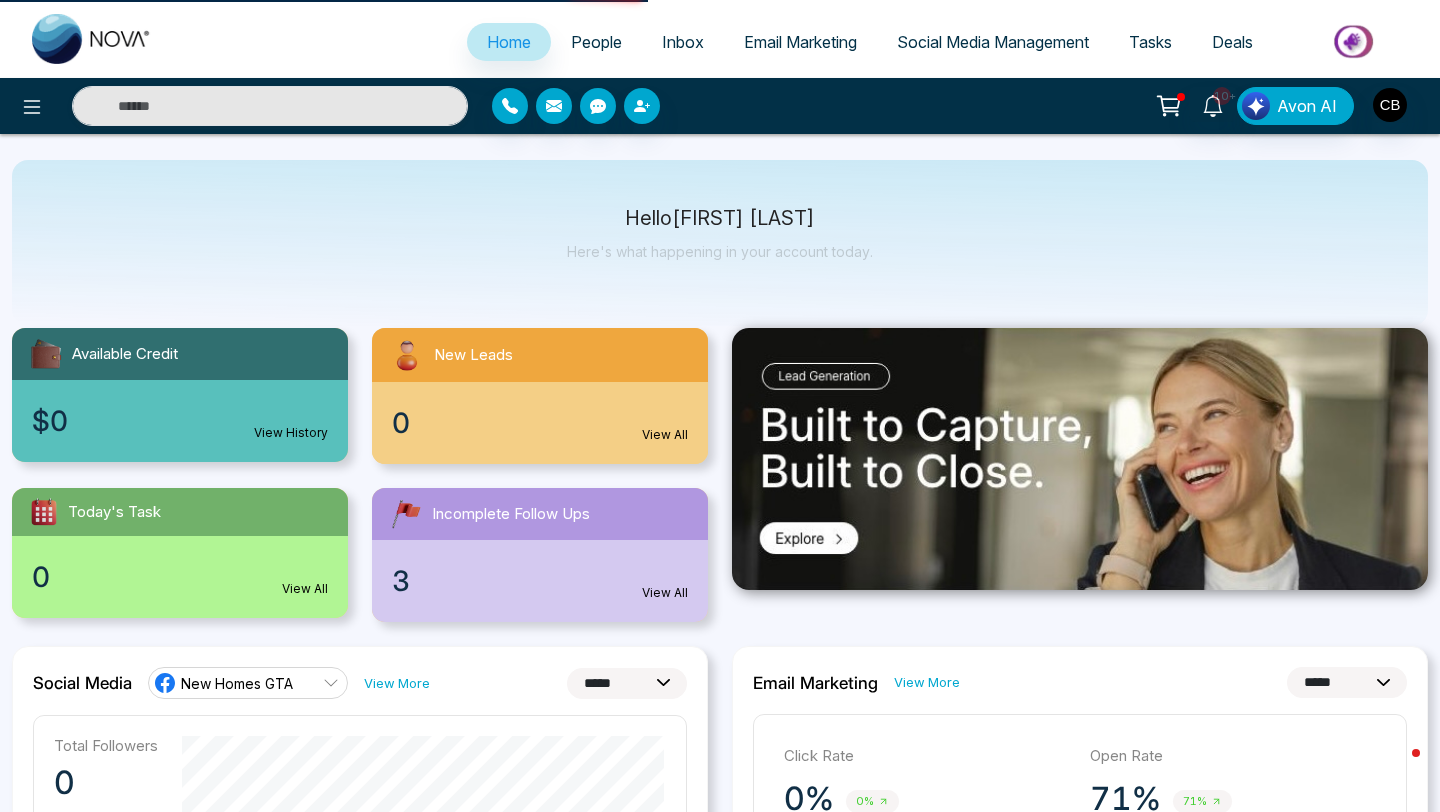 scroll, scrollTop: 0, scrollLeft: 0, axis: both 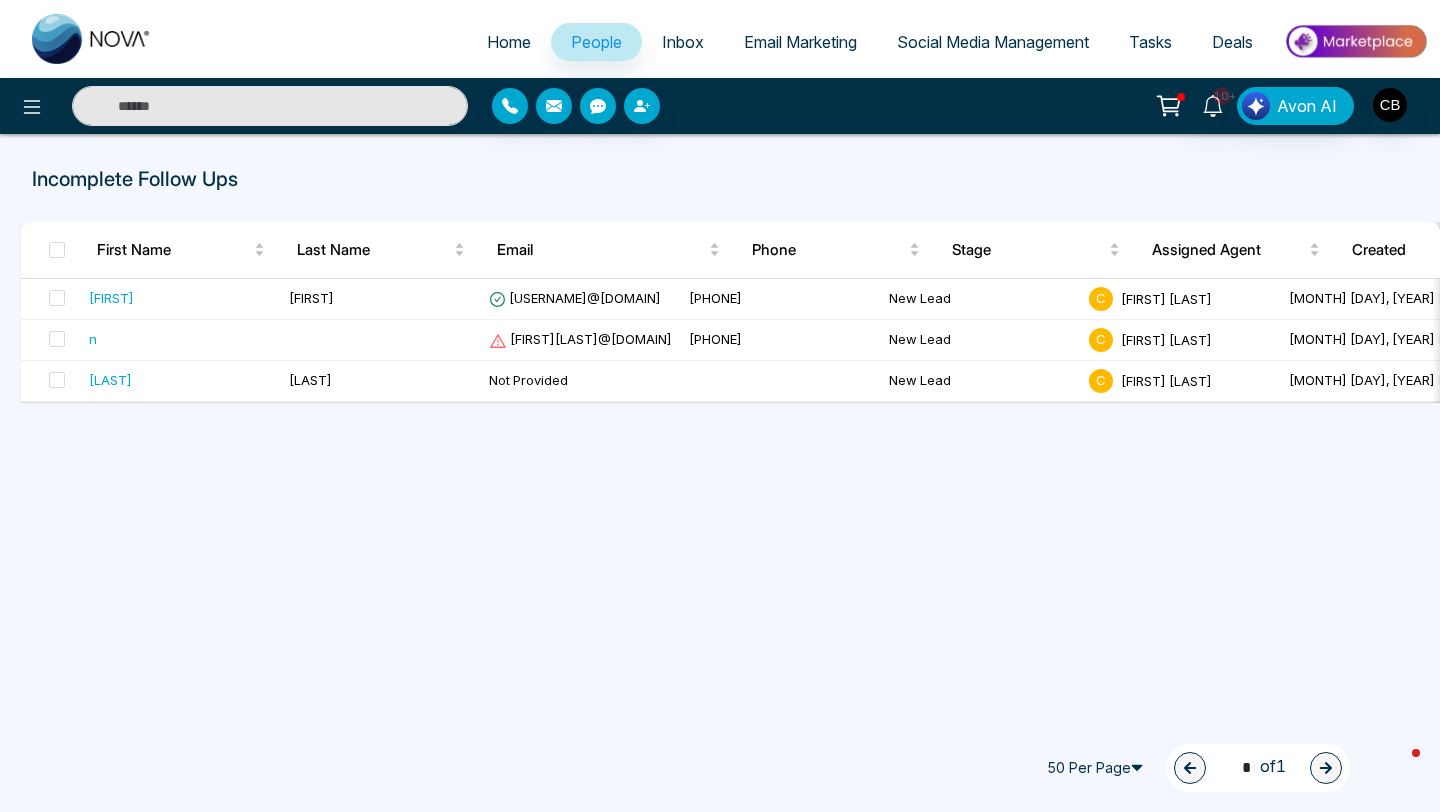click on "Home" at bounding box center (509, 42) 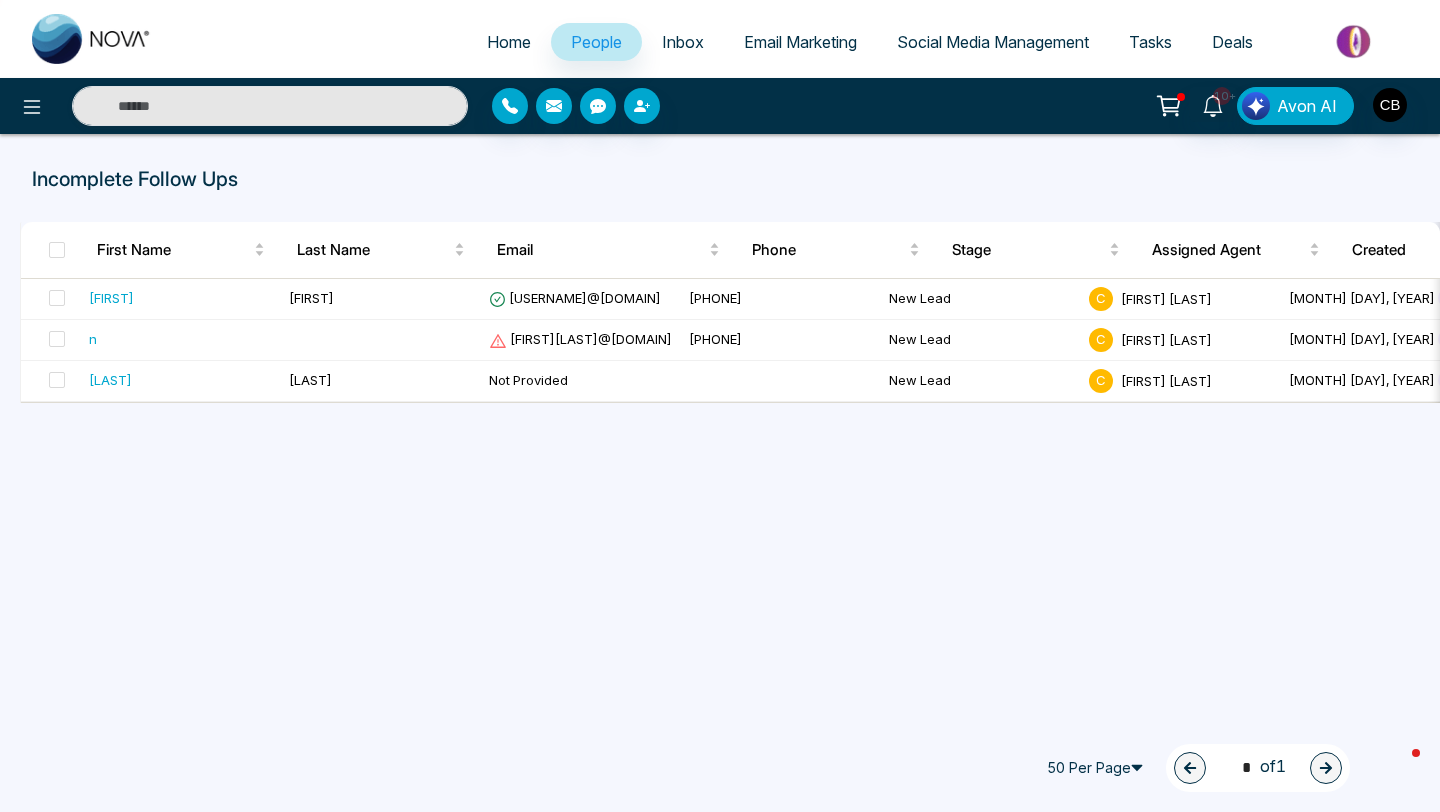 select on "*" 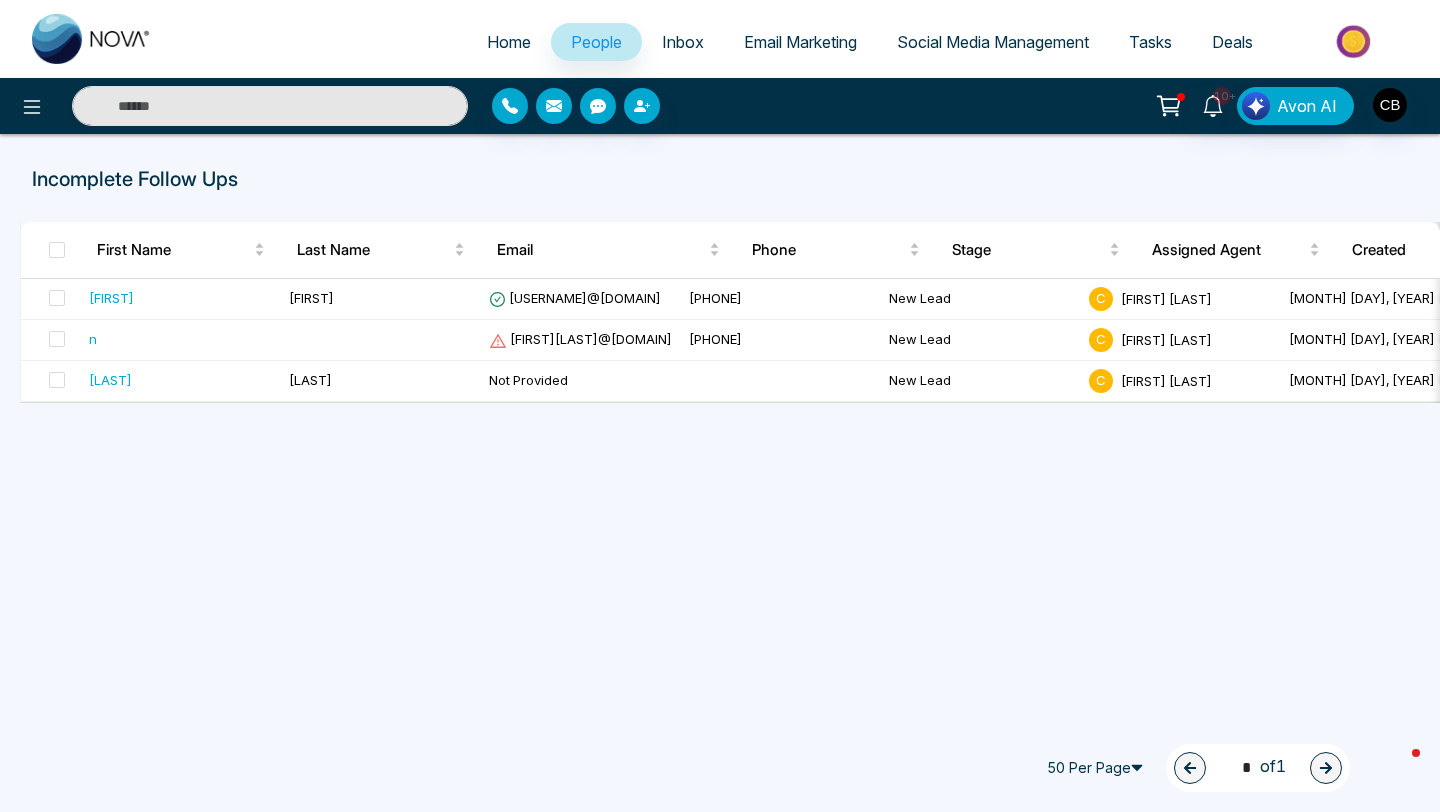 select on "*" 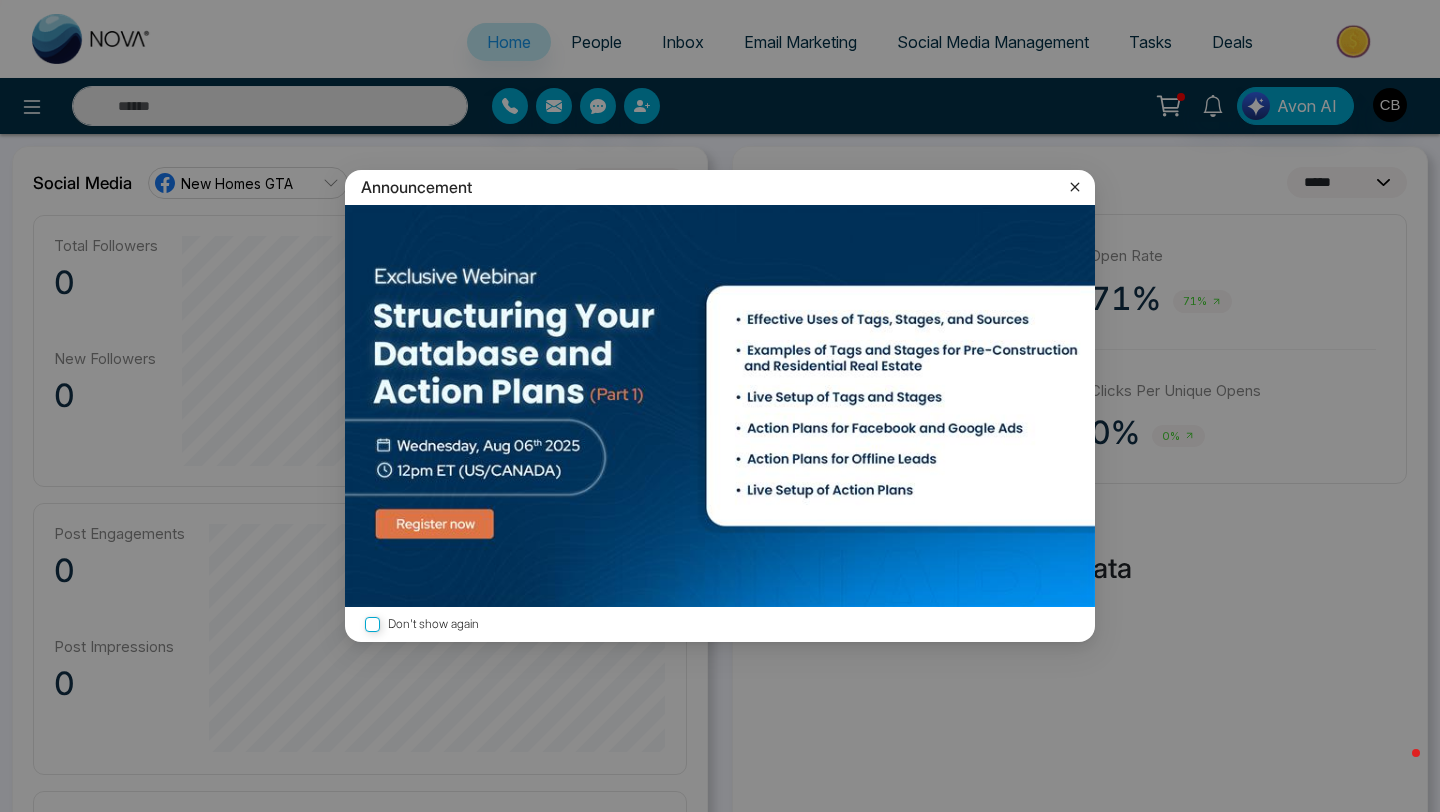 scroll, scrollTop: 535, scrollLeft: 0, axis: vertical 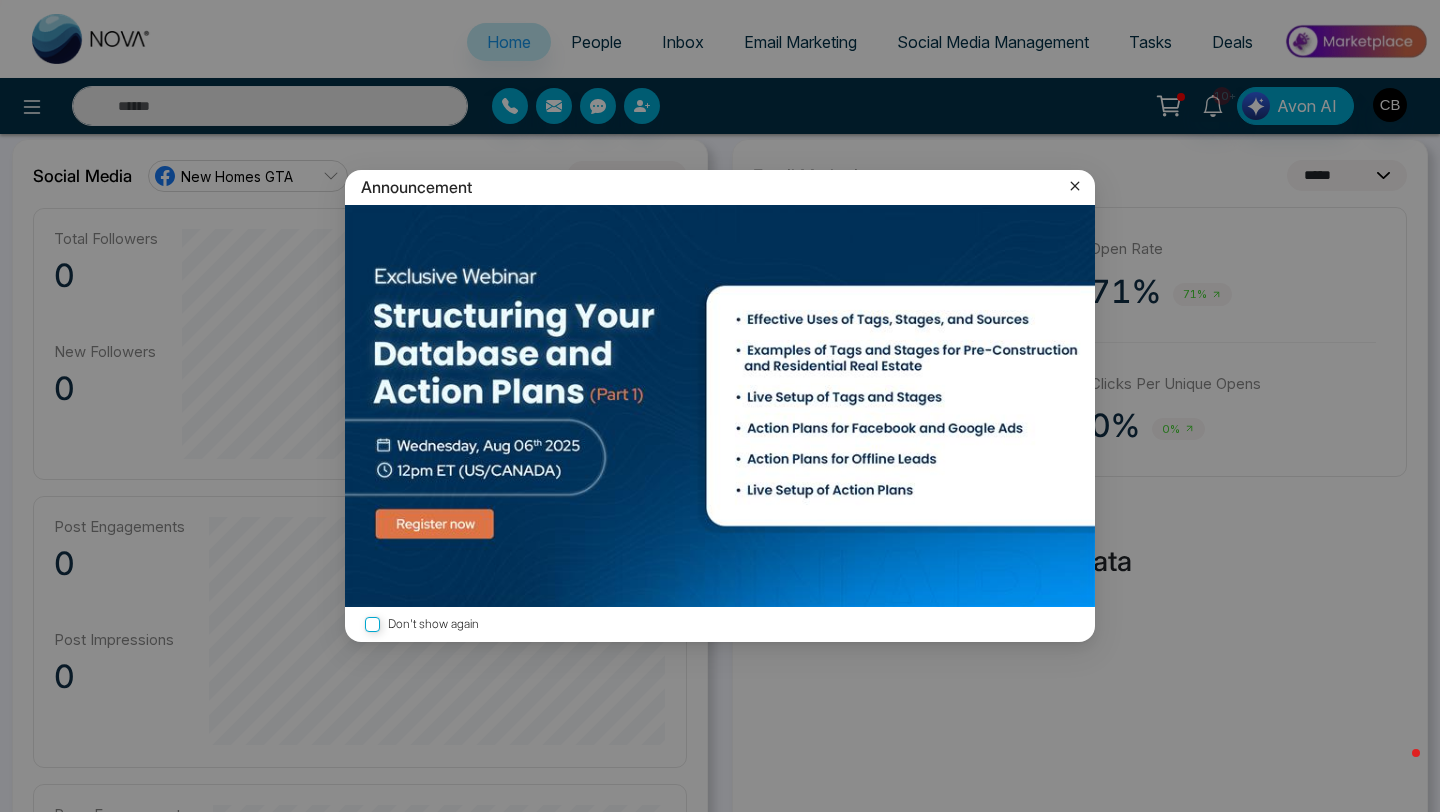 click 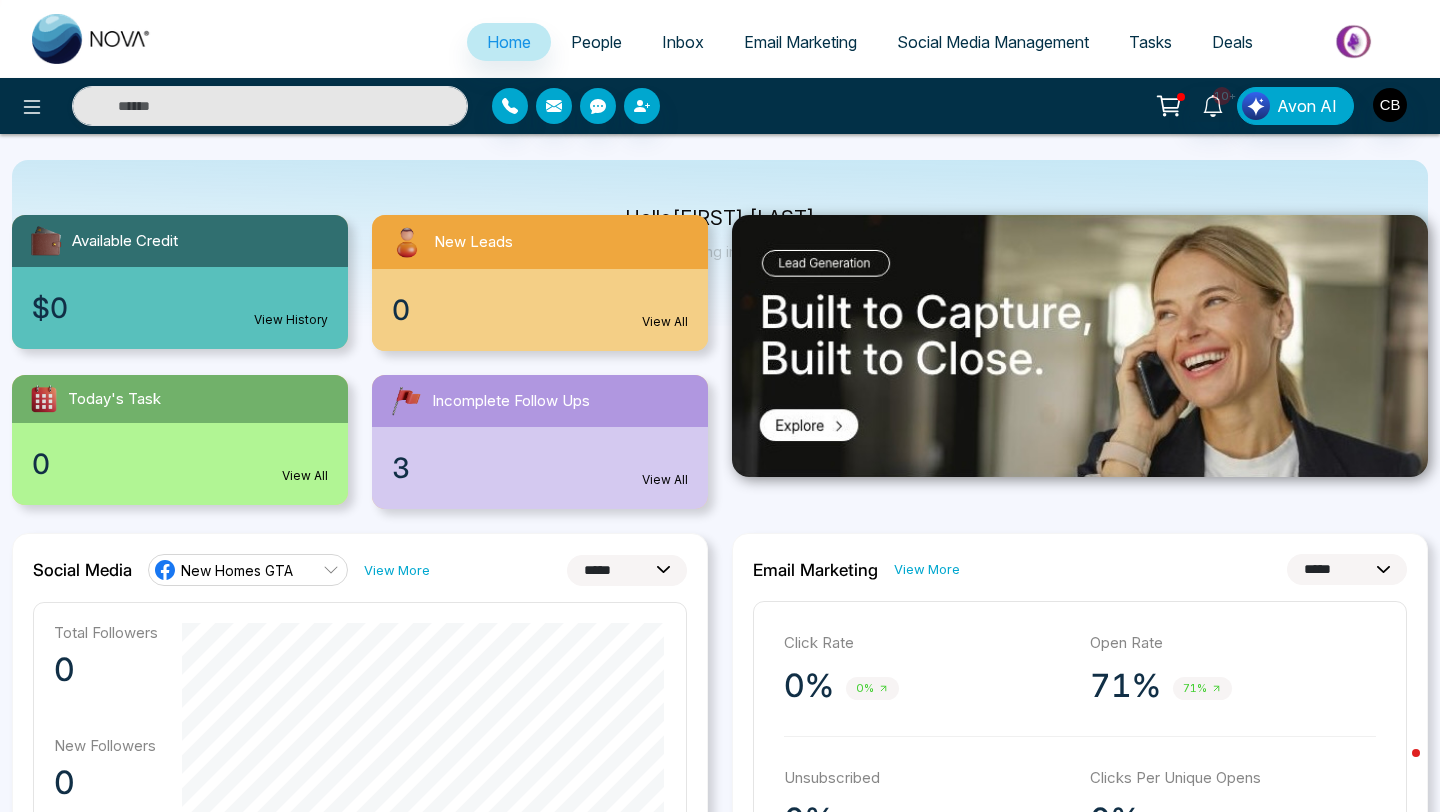 scroll, scrollTop: 0, scrollLeft: 0, axis: both 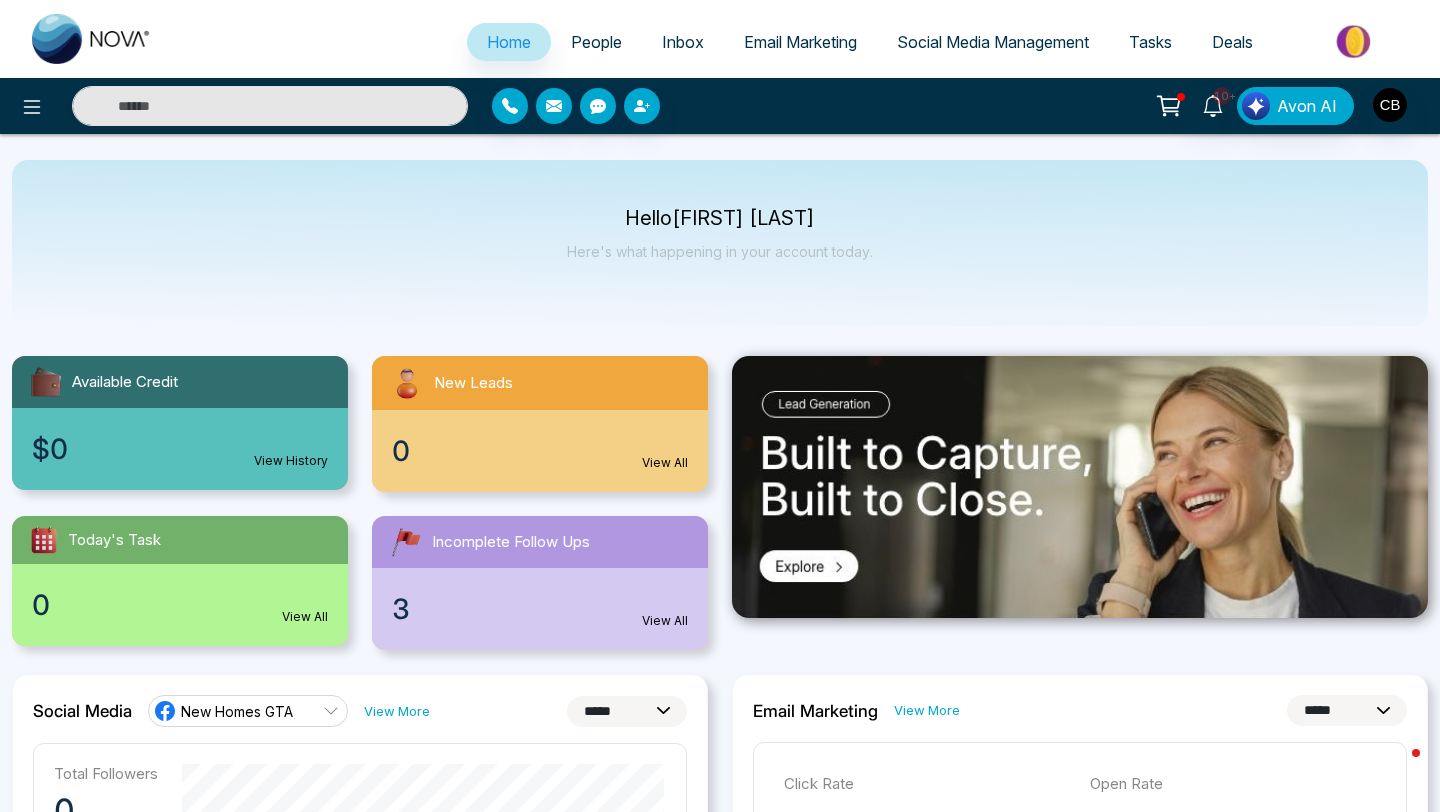 click on "People" at bounding box center [596, 42] 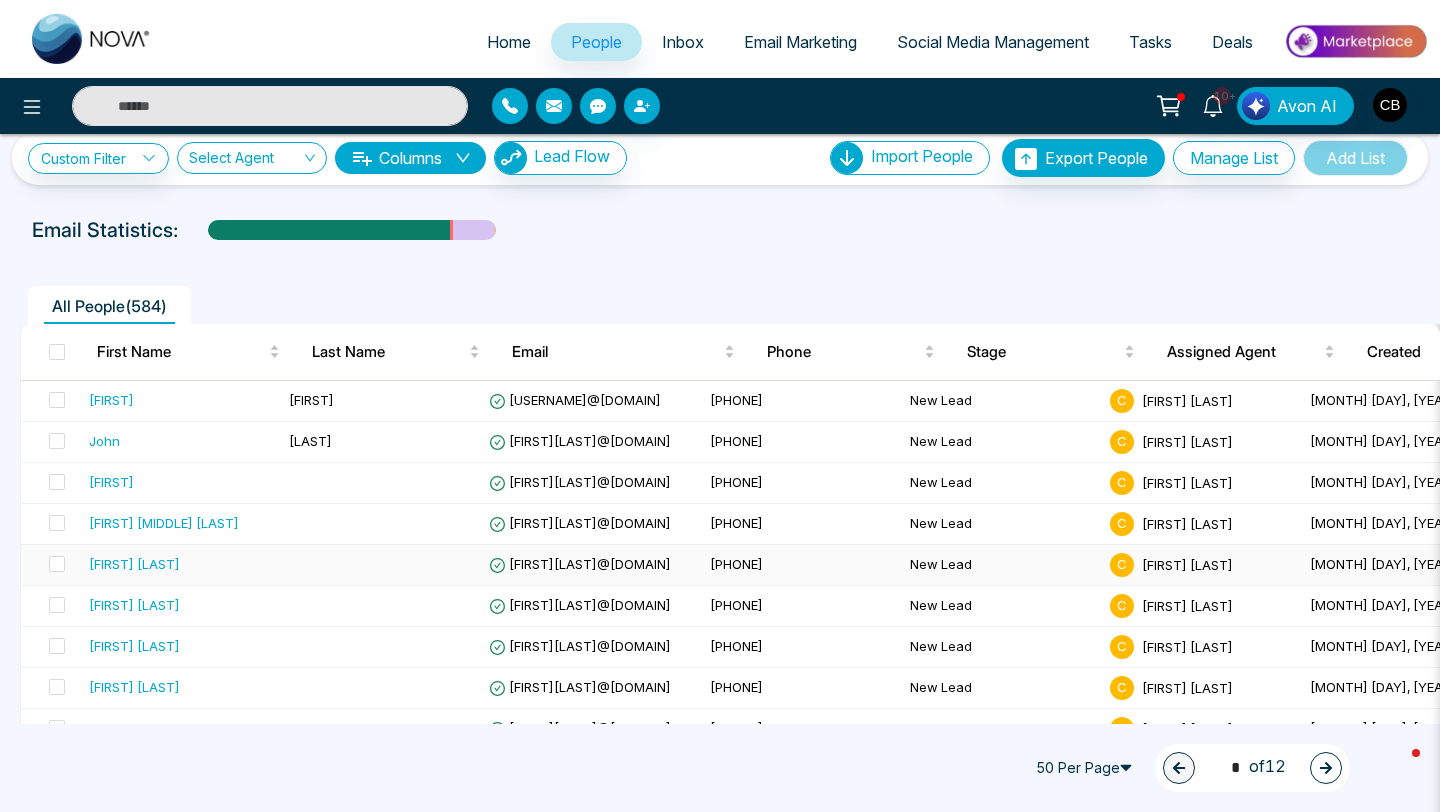 scroll, scrollTop: 0, scrollLeft: 0, axis: both 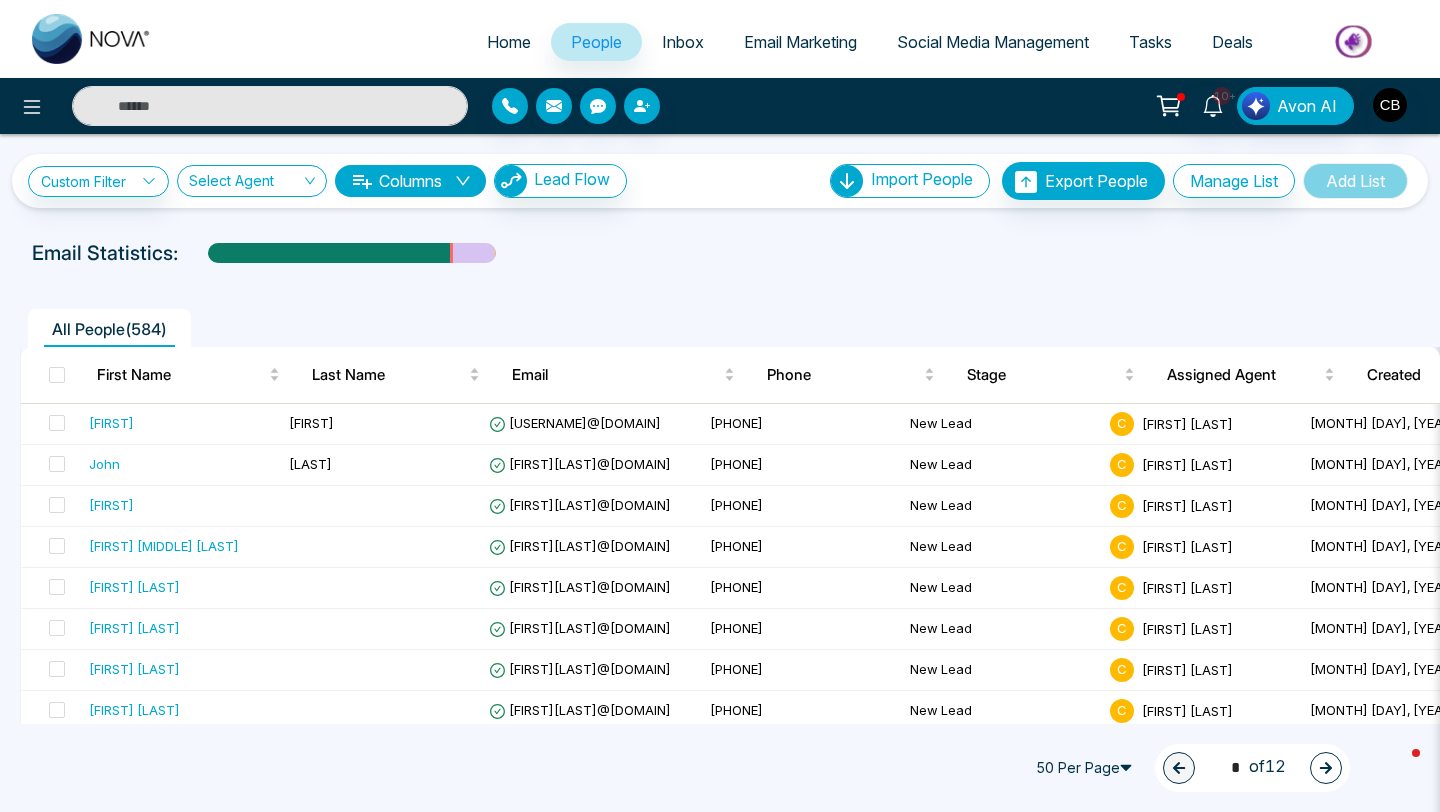 click on "Home" at bounding box center [509, 42] 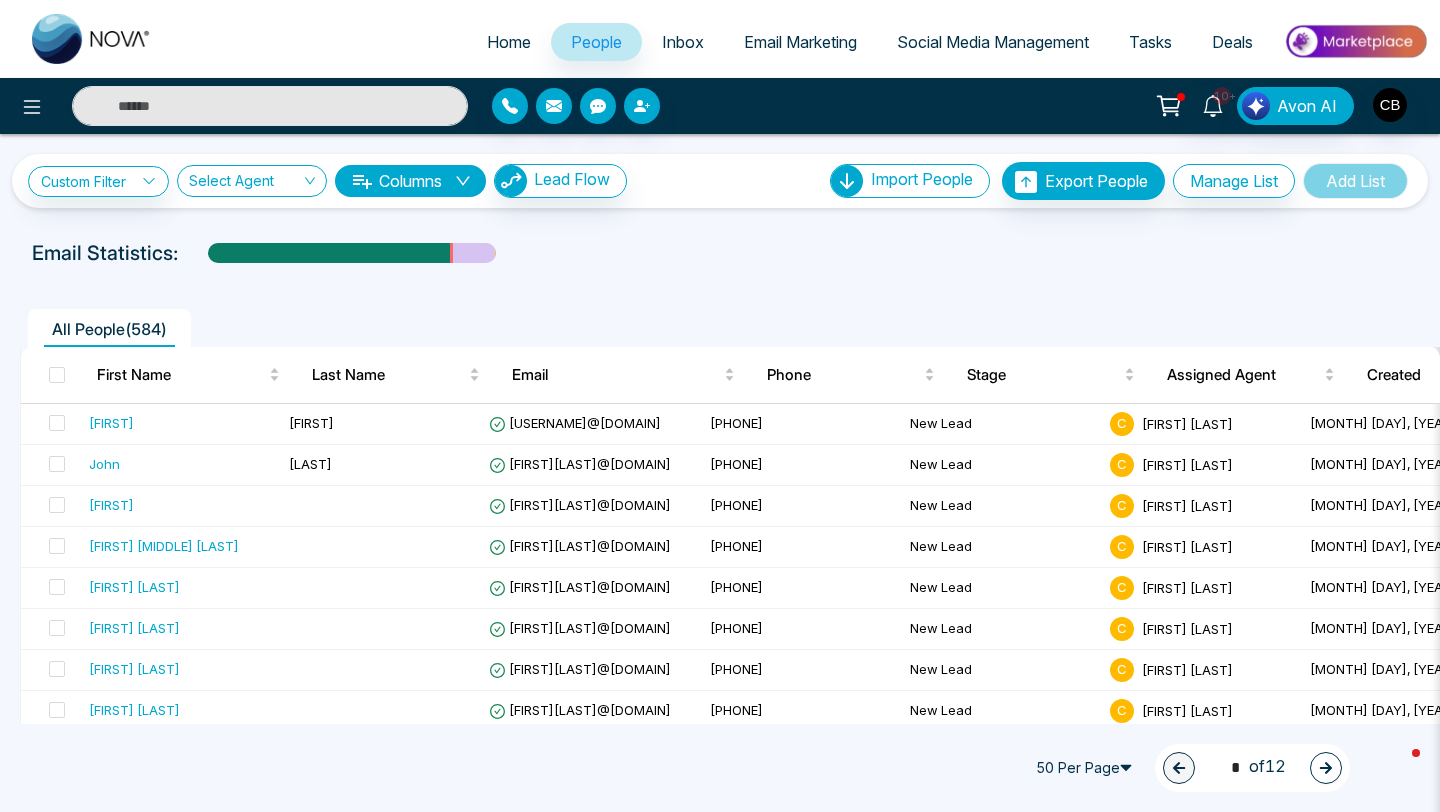 select on "*" 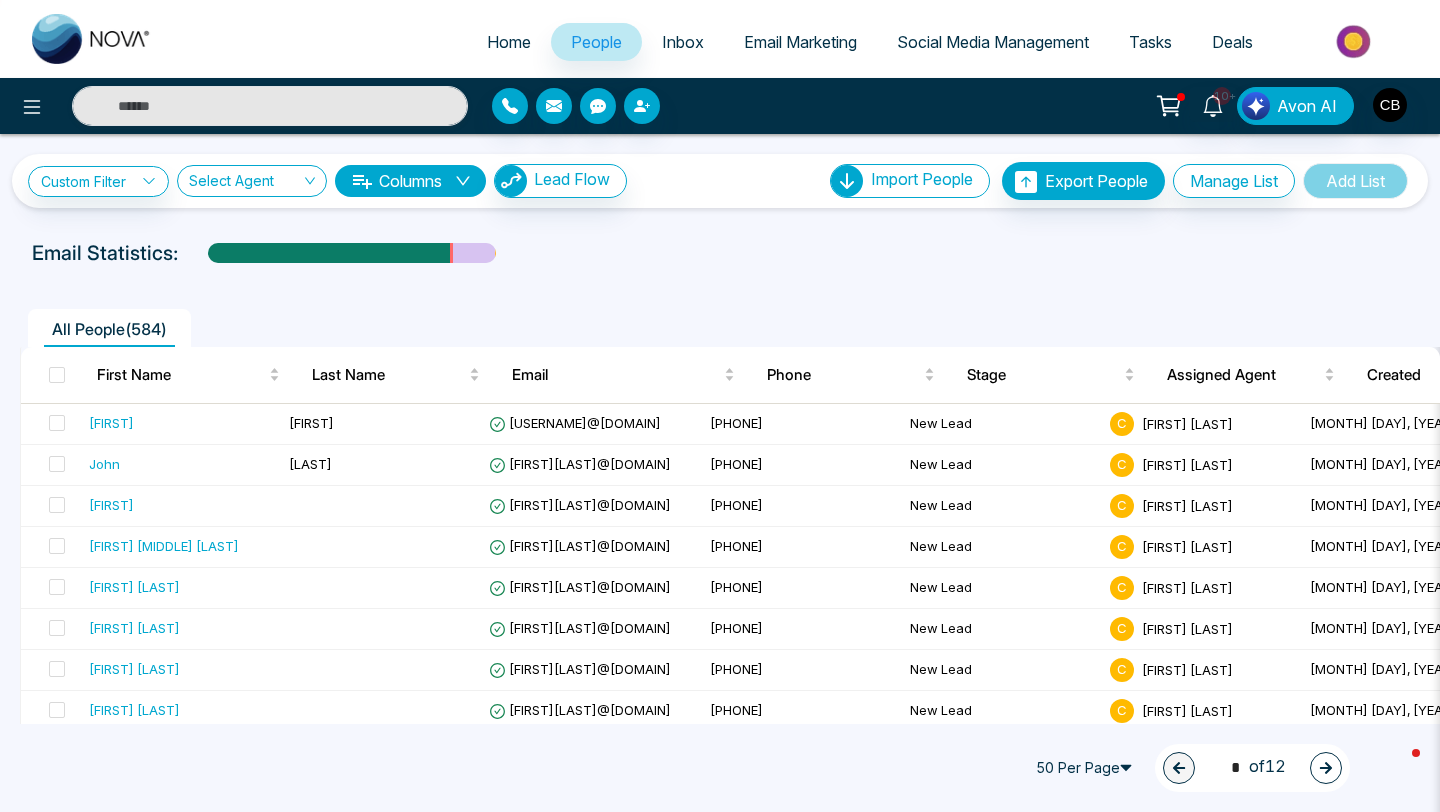 select on "*" 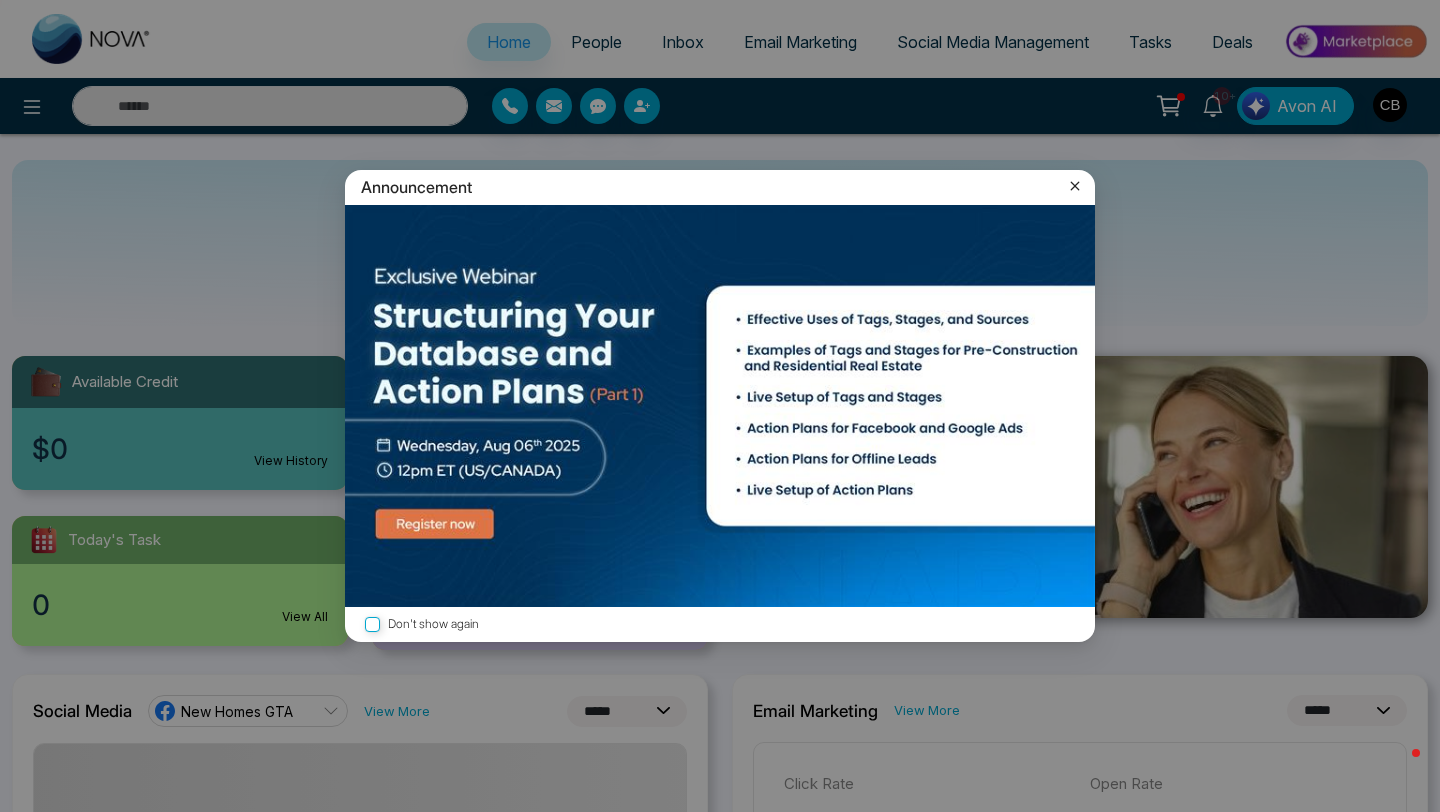 click 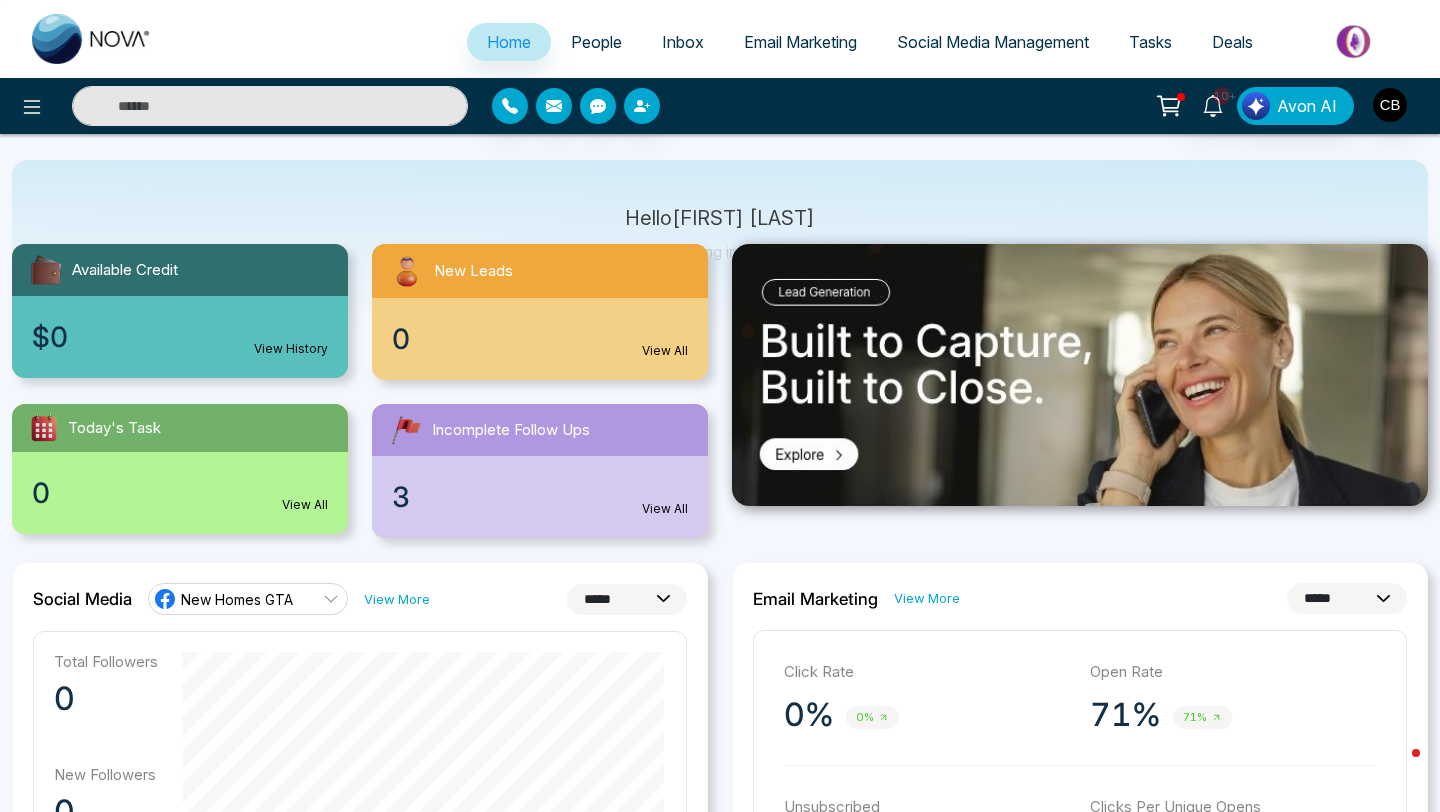 scroll, scrollTop: 34, scrollLeft: 0, axis: vertical 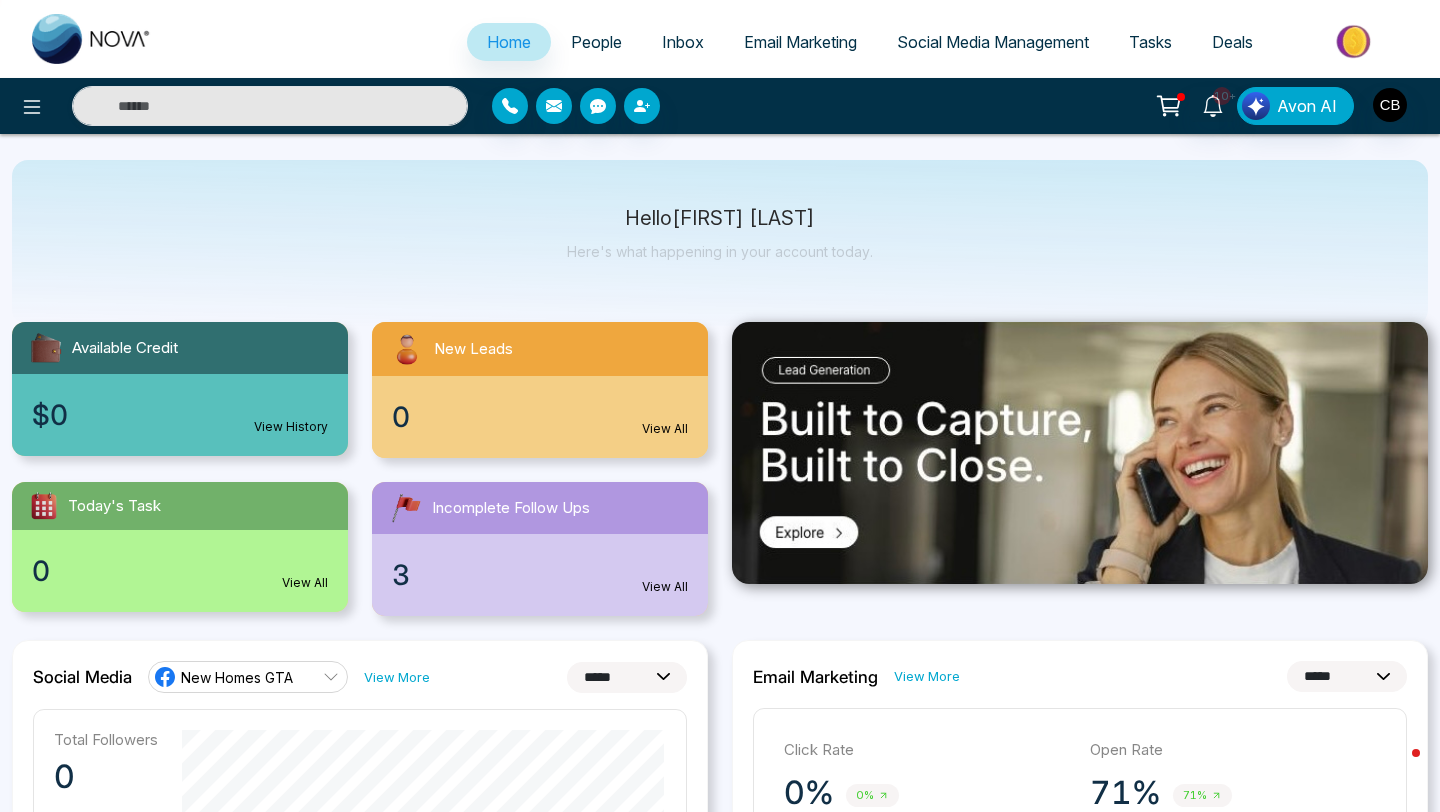 click on "People" at bounding box center (596, 42) 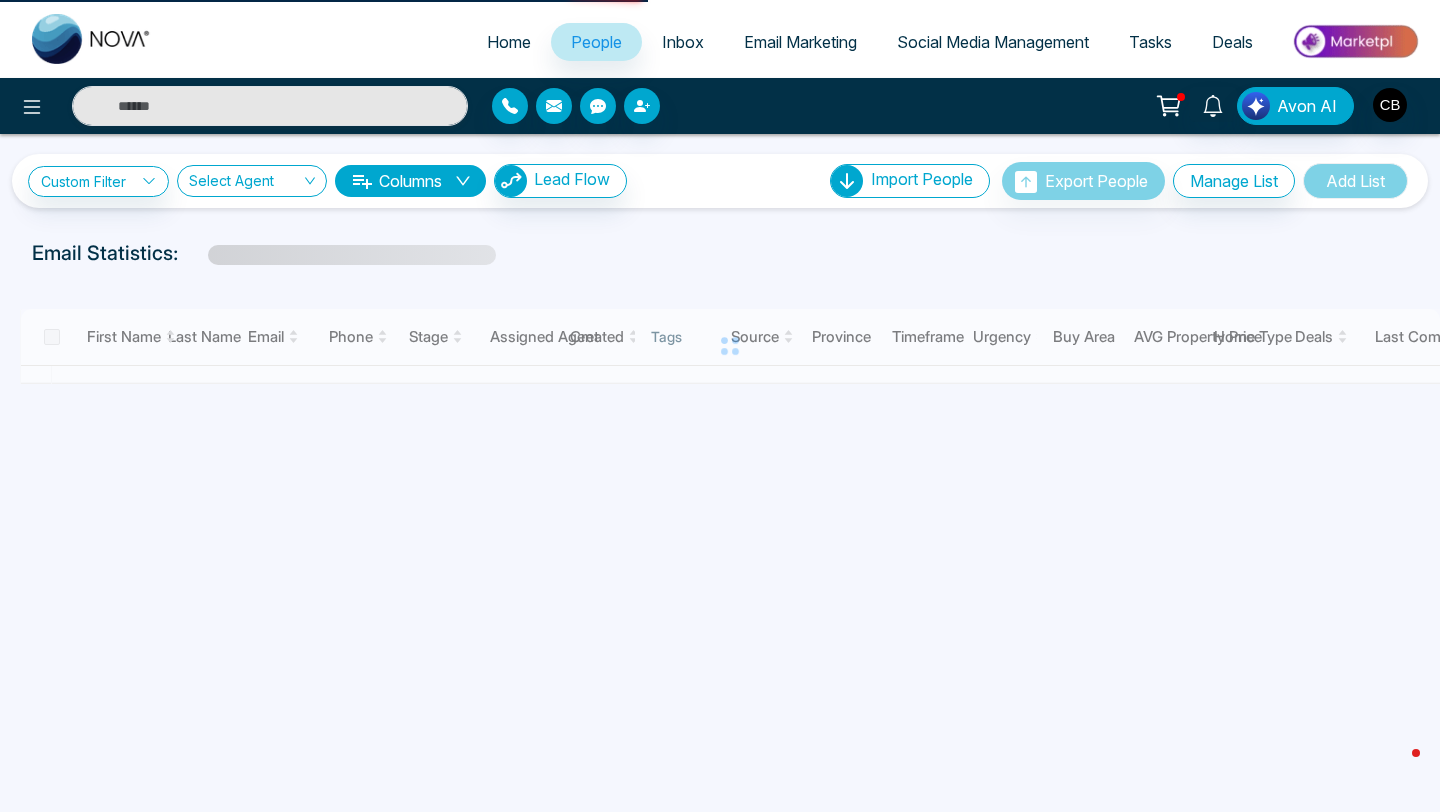 scroll, scrollTop: 0, scrollLeft: 0, axis: both 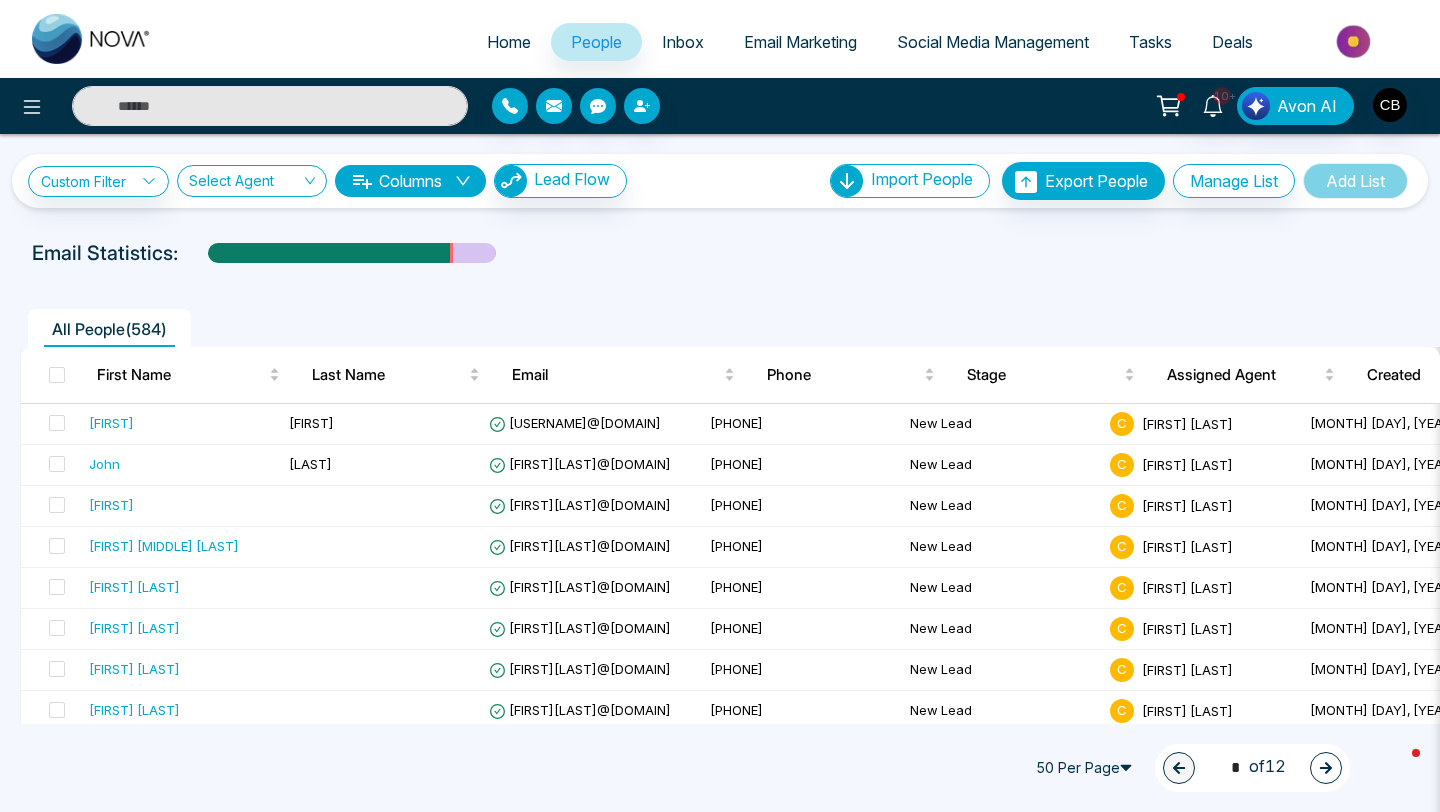 click on "All People  ( 584 )" at bounding box center (109, 329) 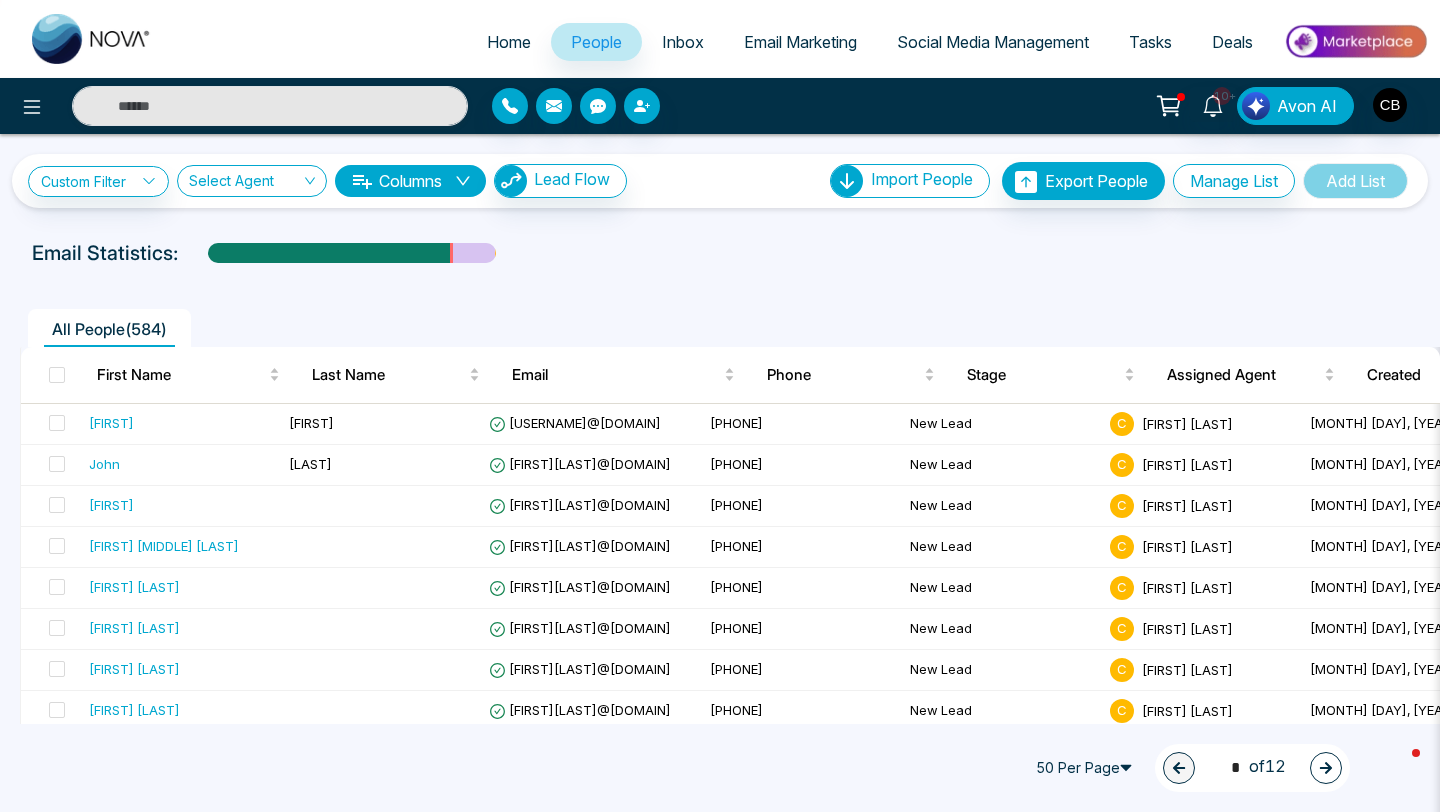 click on "All People  ( 584 )" at bounding box center [109, 329] 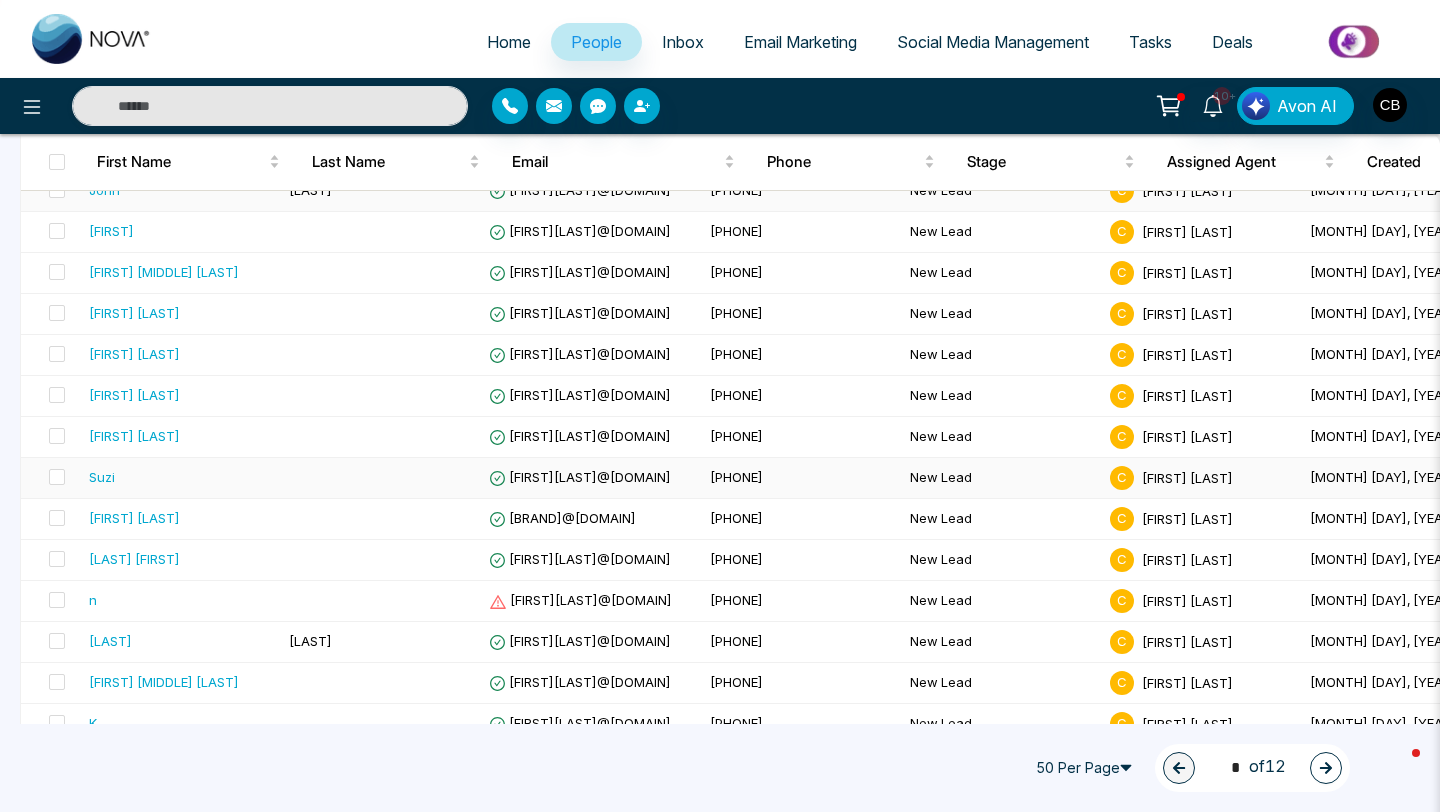 scroll, scrollTop: 0, scrollLeft: 0, axis: both 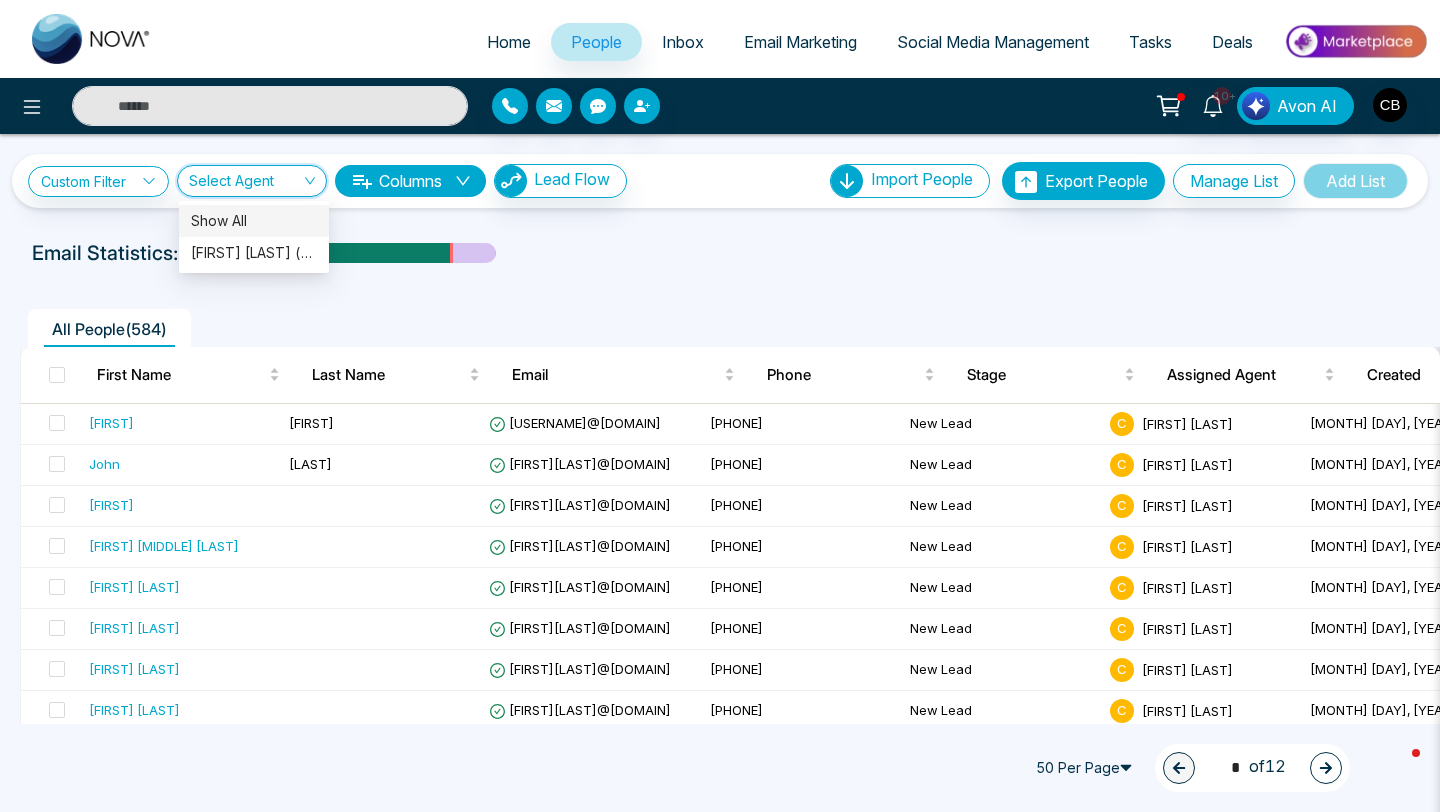 click at bounding box center (245, 185) 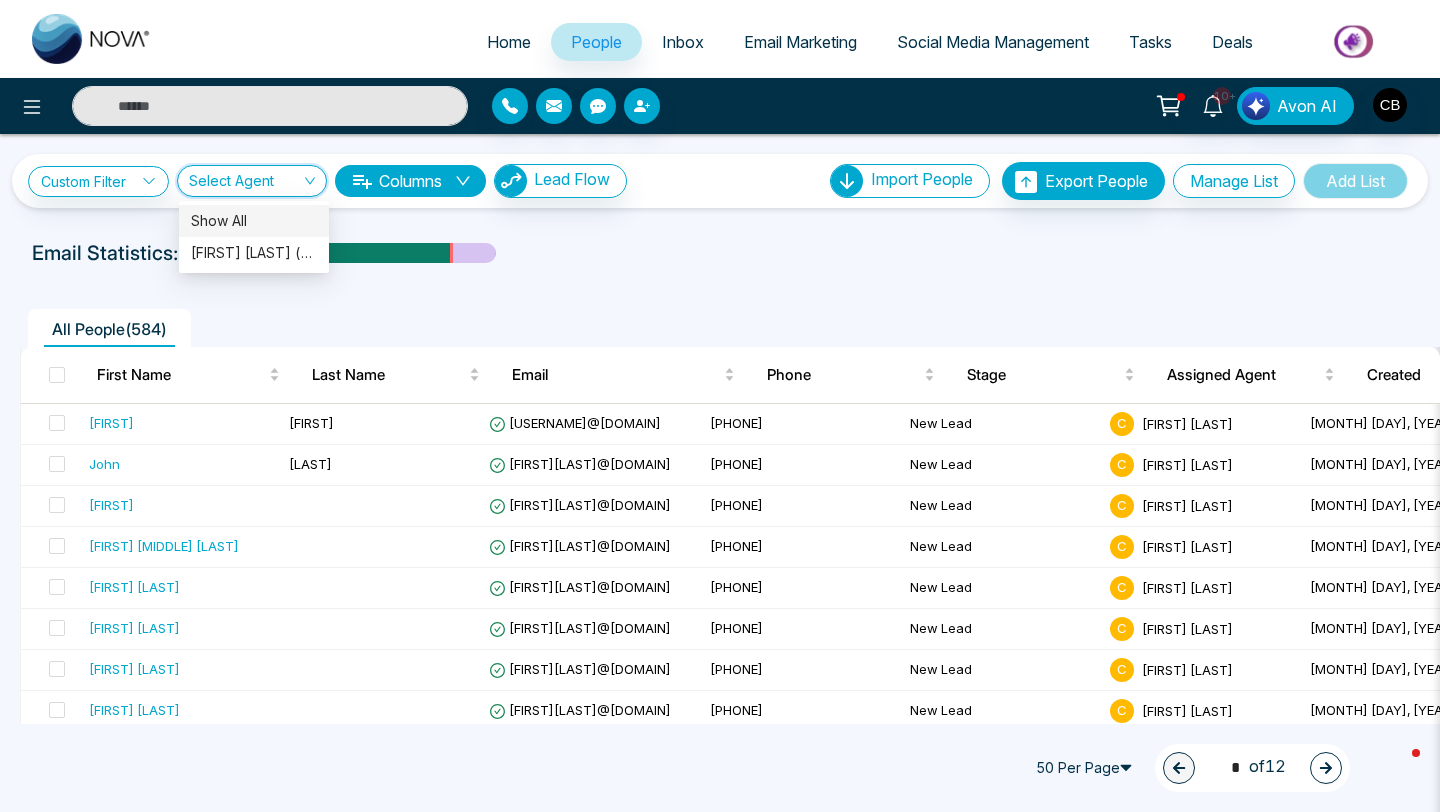 click on "Show All" at bounding box center [254, 221] 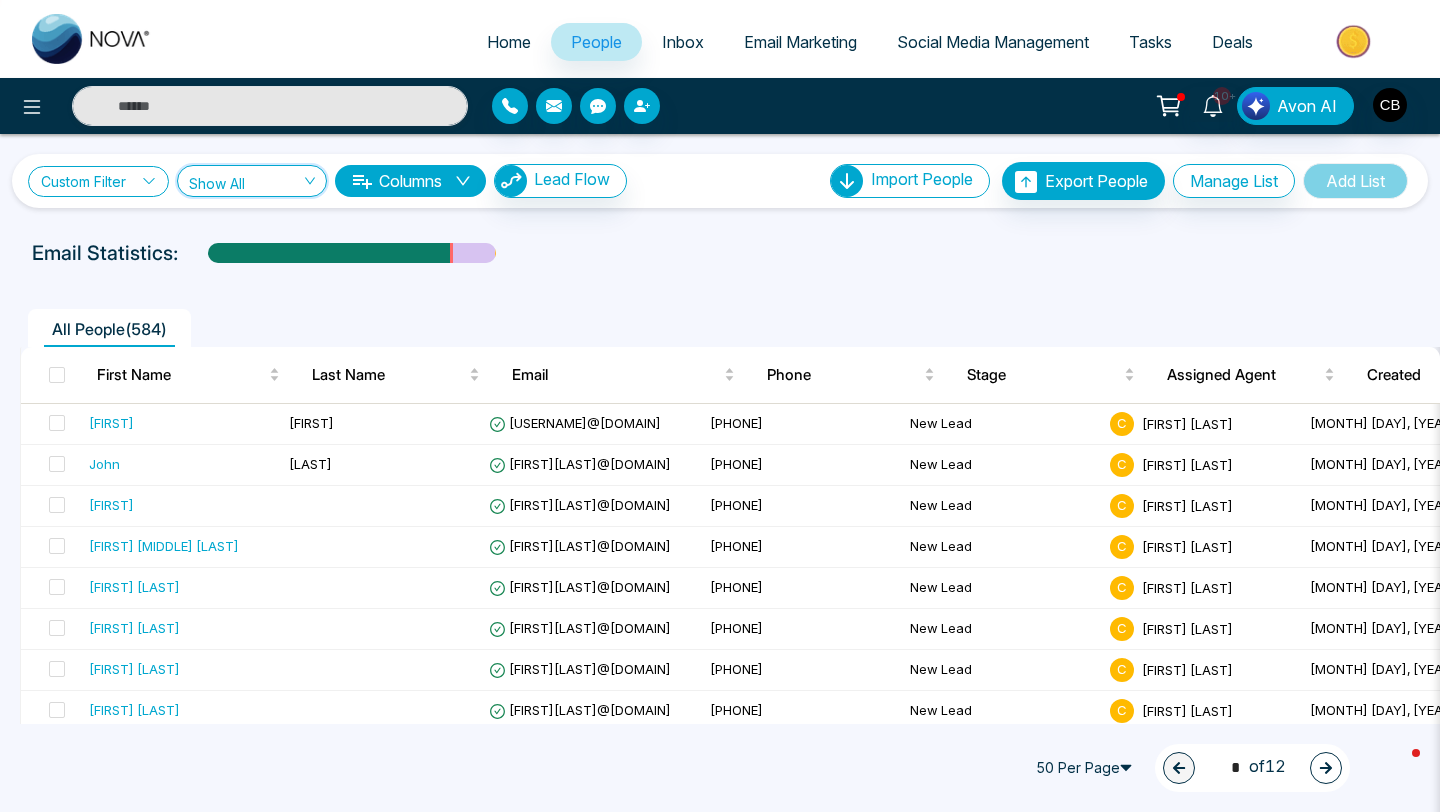 click on "Custom Filter" at bounding box center [98, 181] 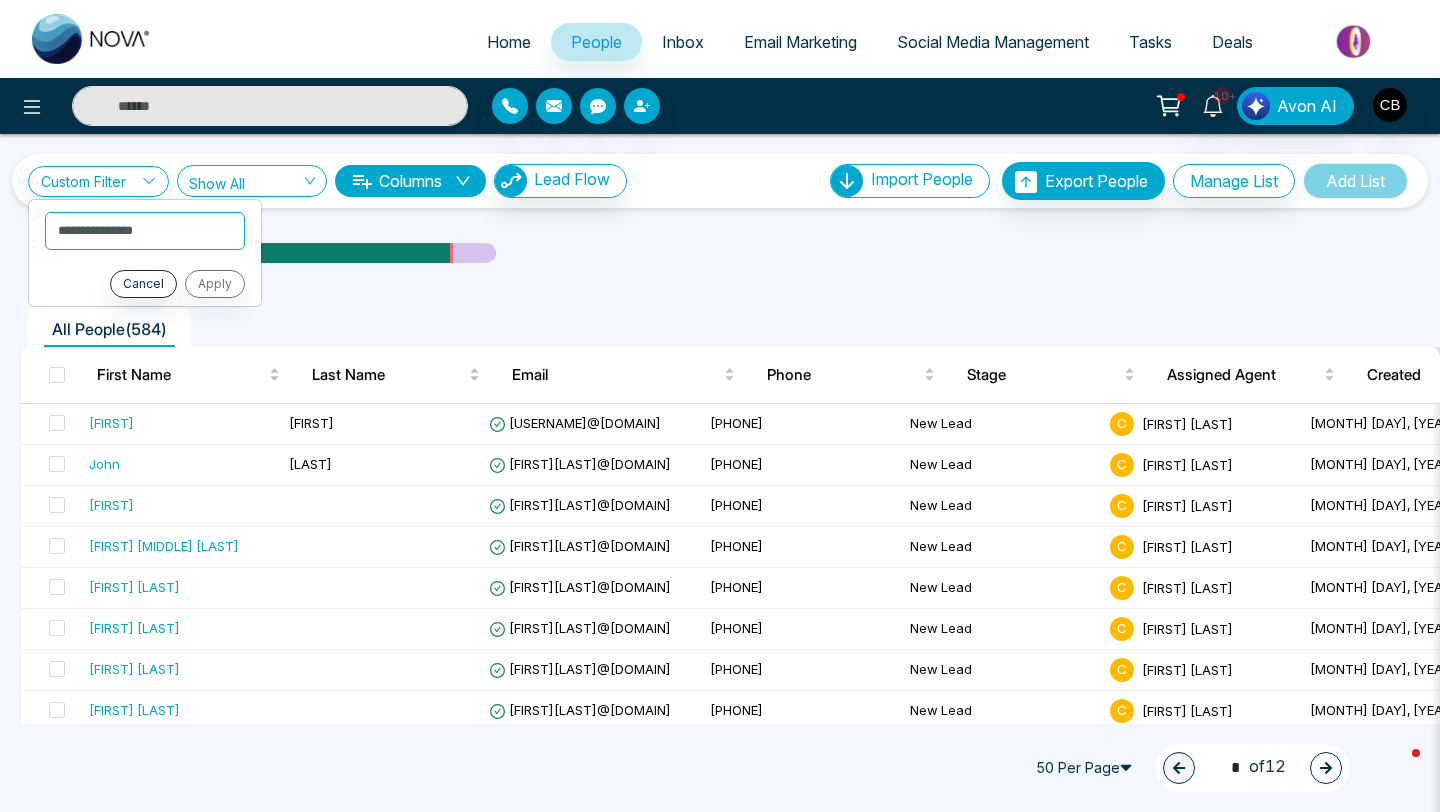 click on "Email Statistics:" at bounding box center (720, 253) 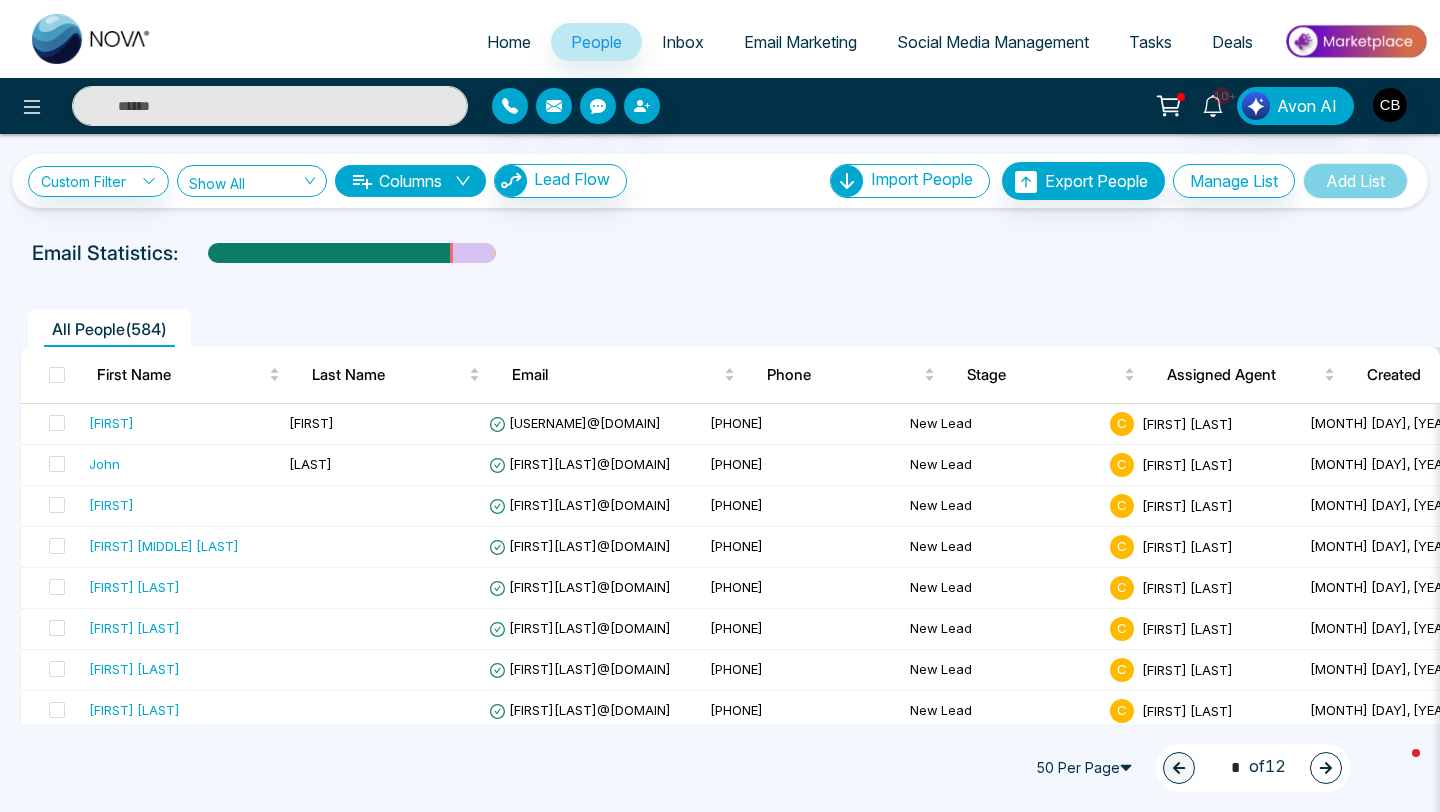 click on "Home" at bounding box center (509, 42) 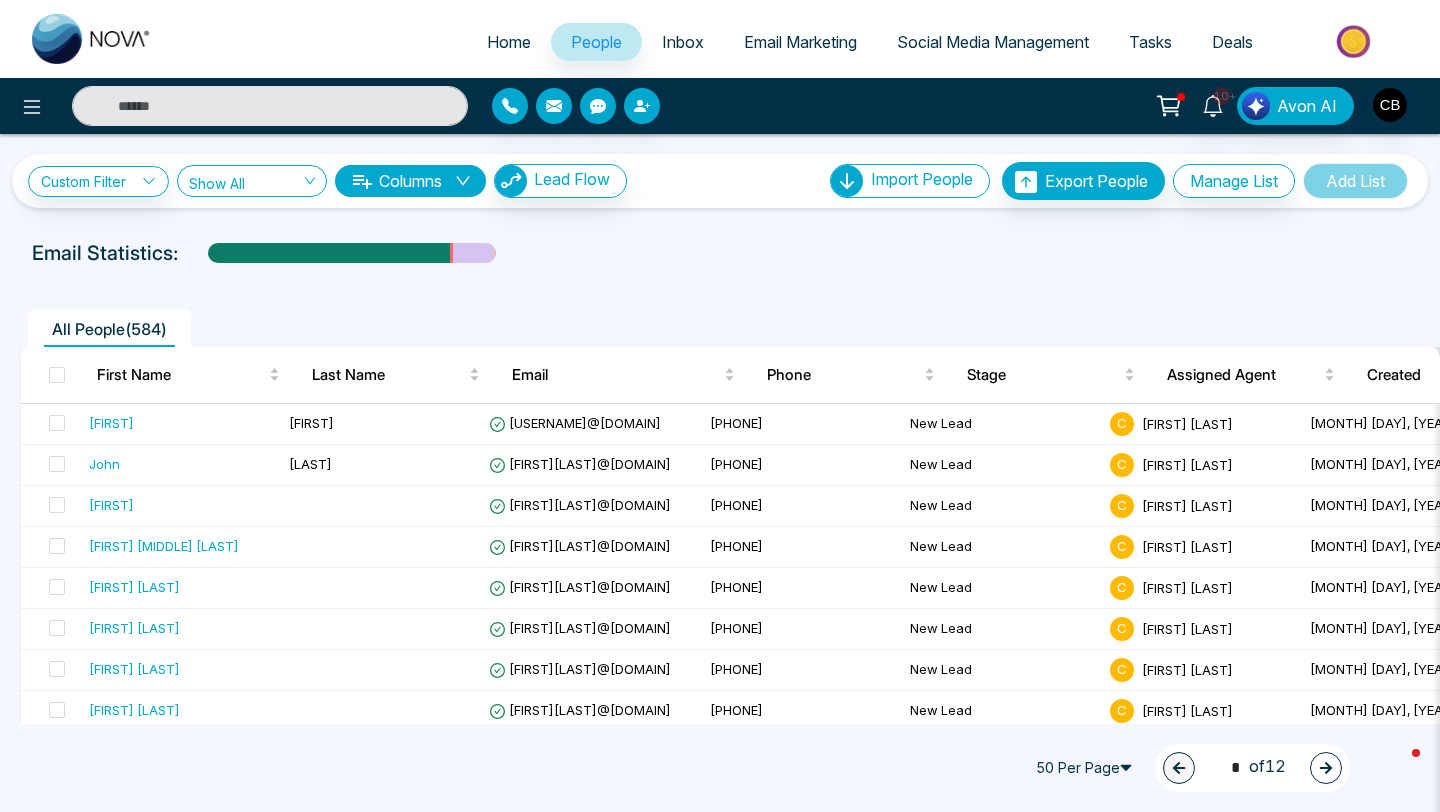 select on "*" 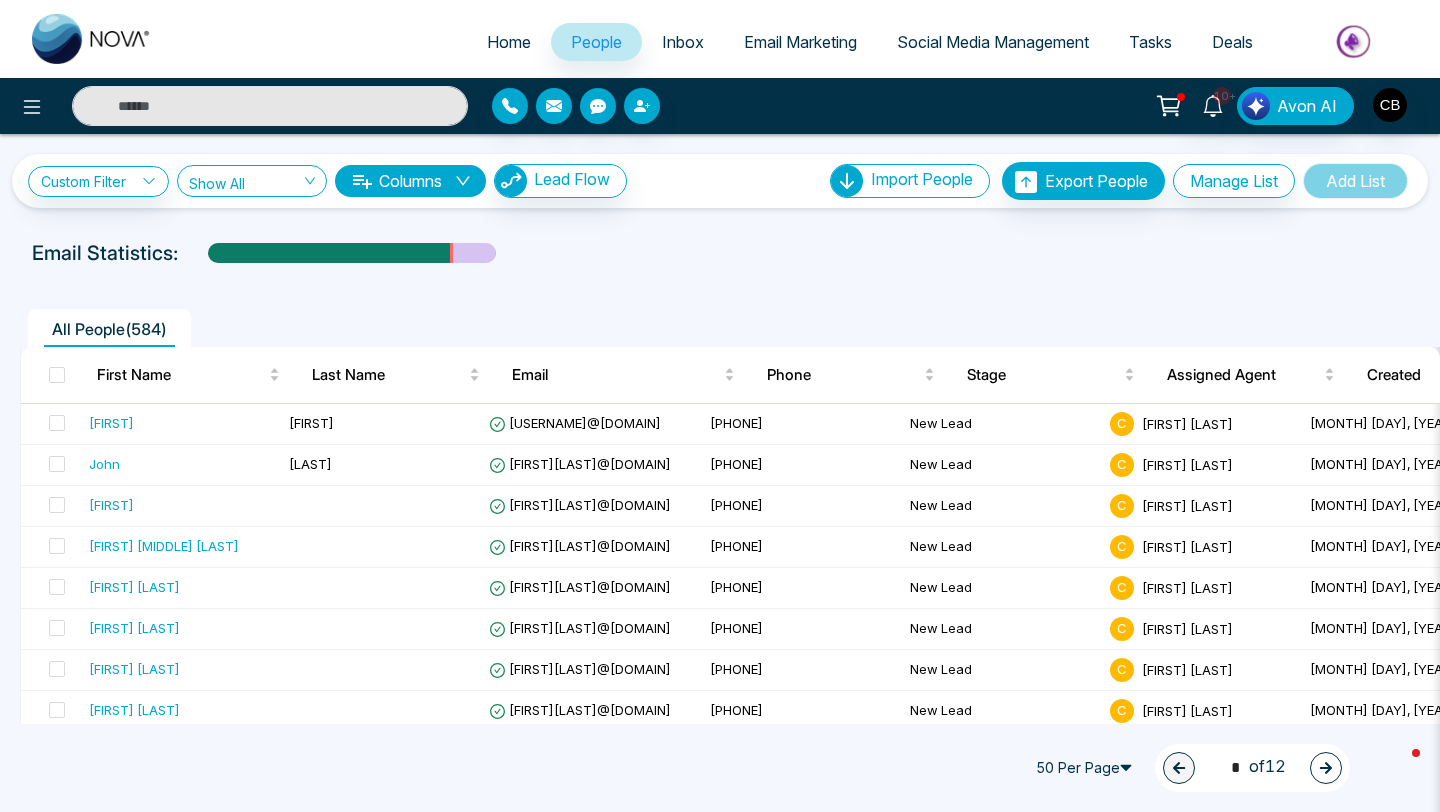 select on "*" 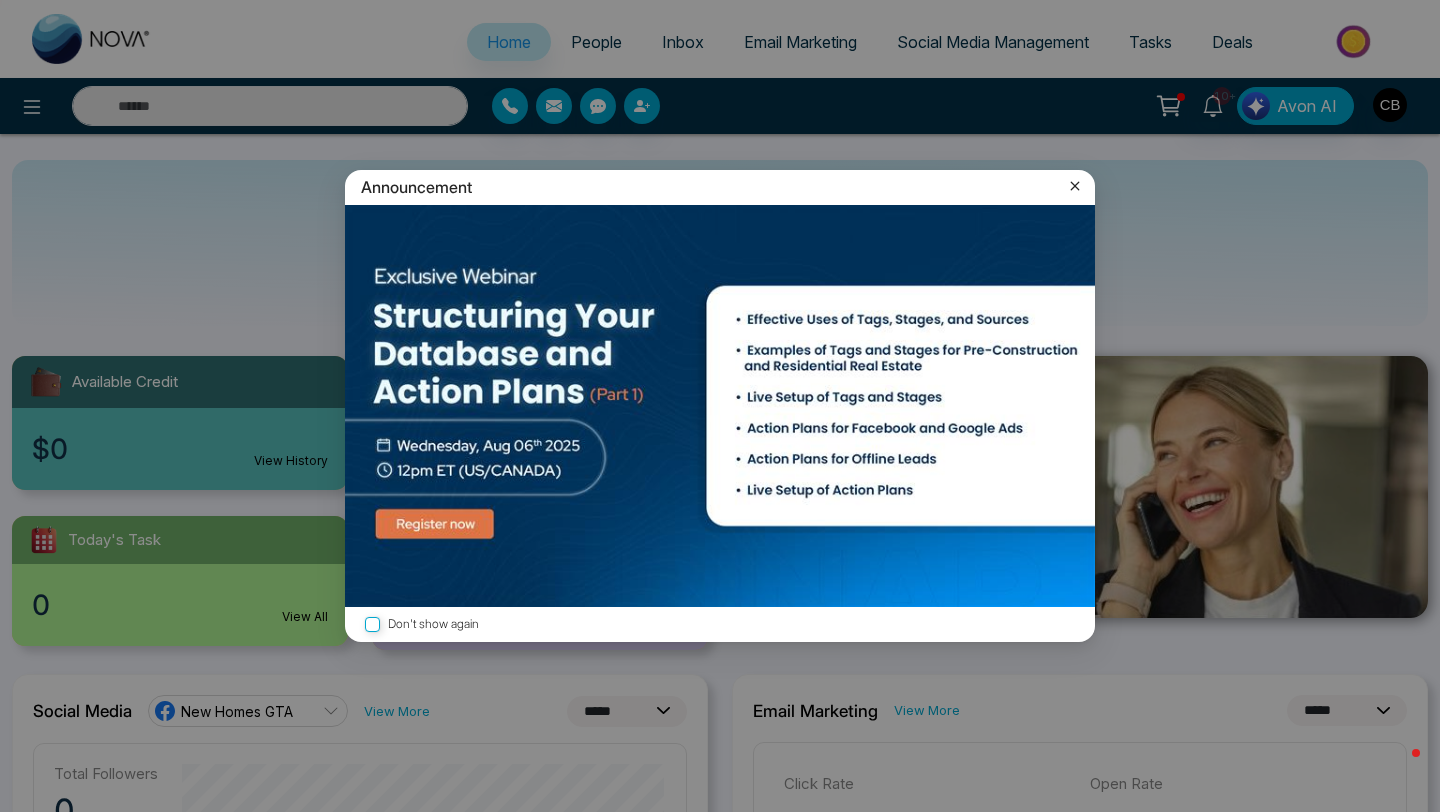 click 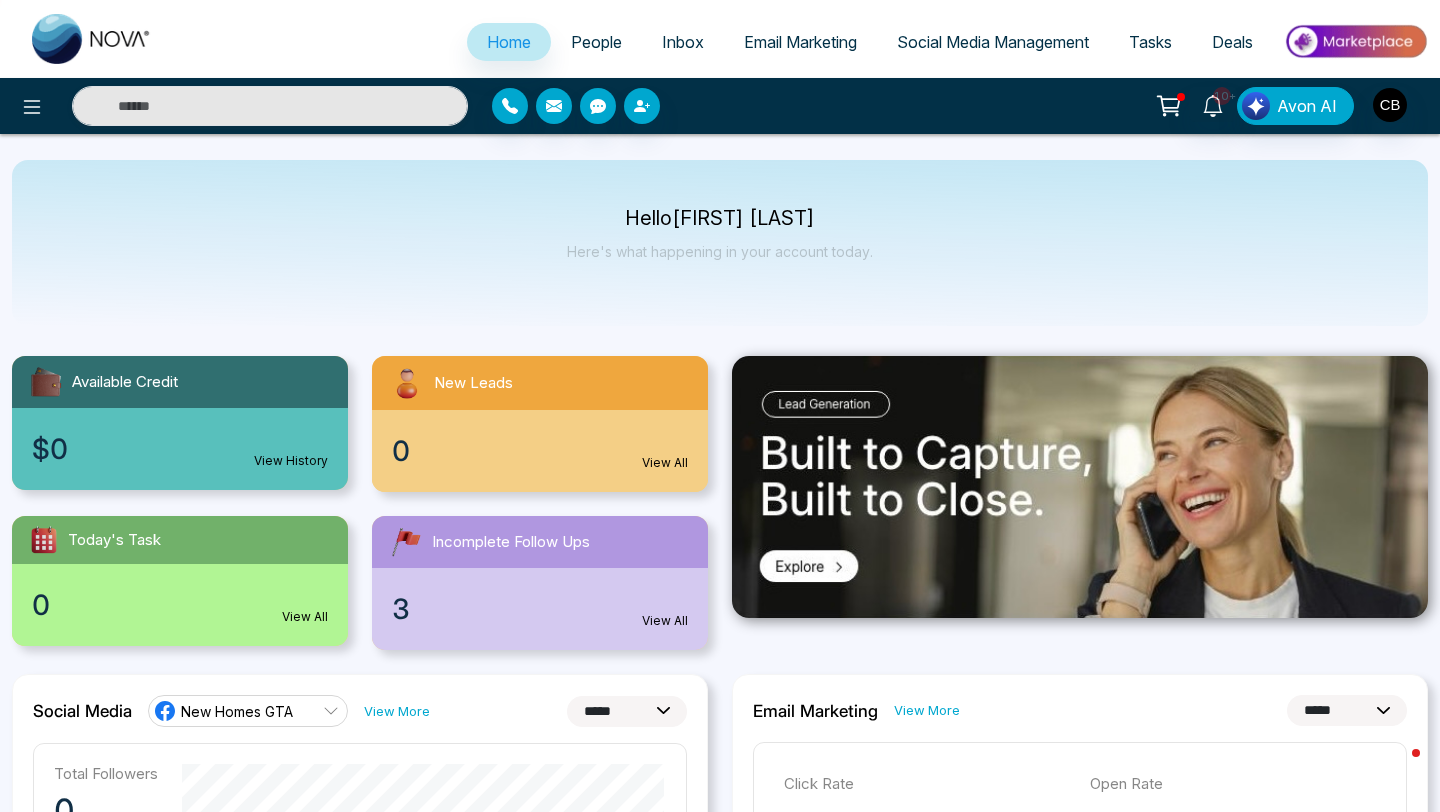 click on "People" at bounding box center [596, 42] 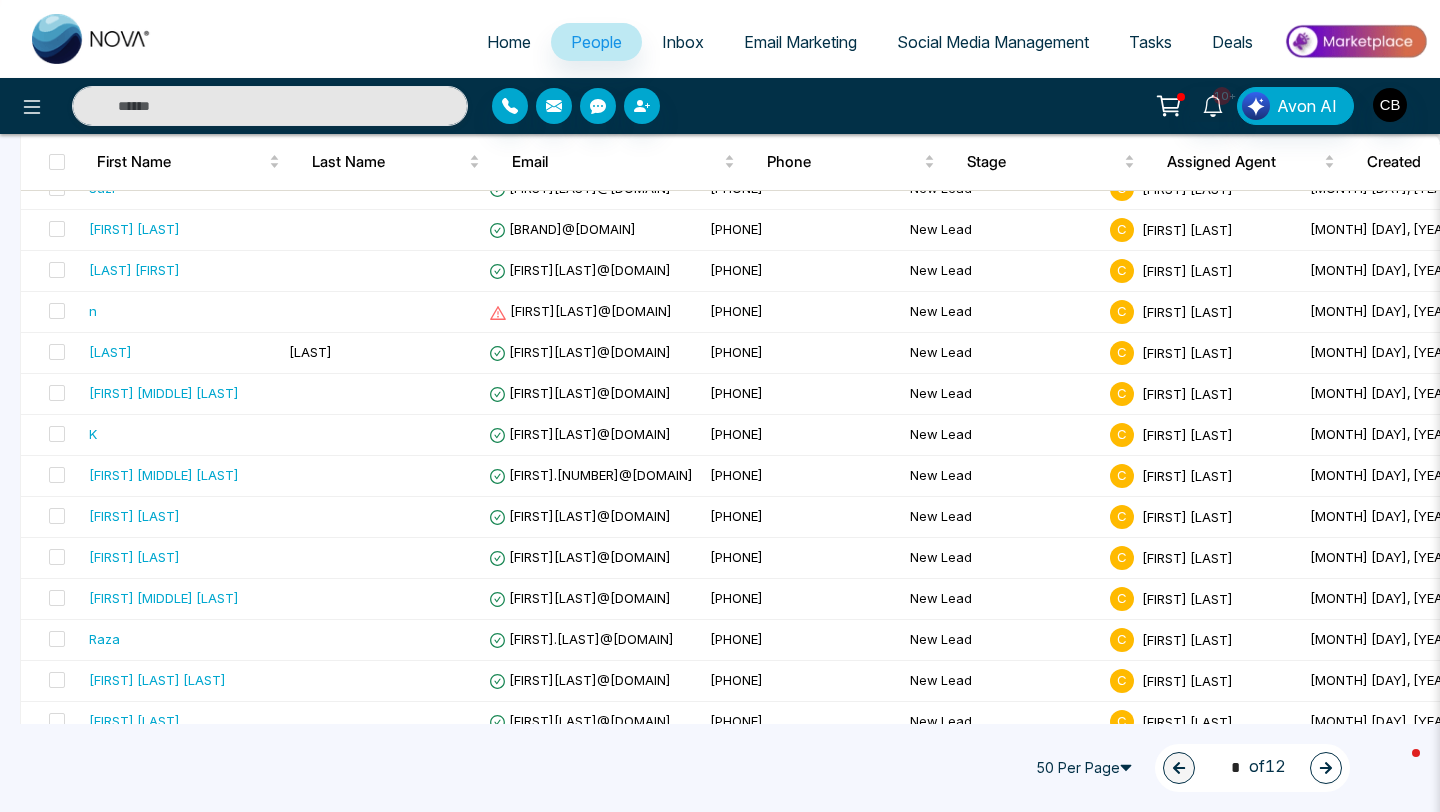 scroll, scrollTop: 0, scrollLeft: 0, axis: both 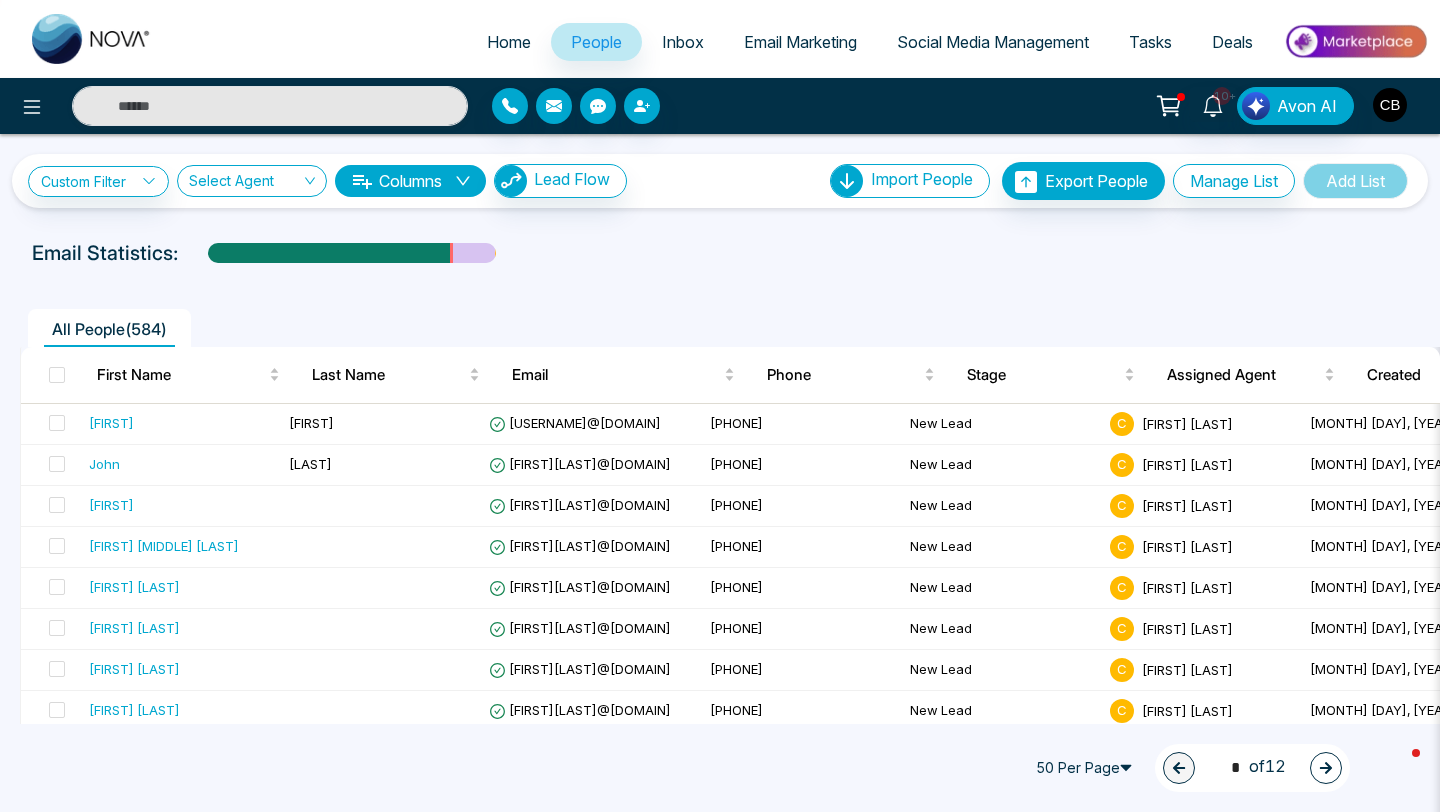 click at bounding box center (1390, 105) 